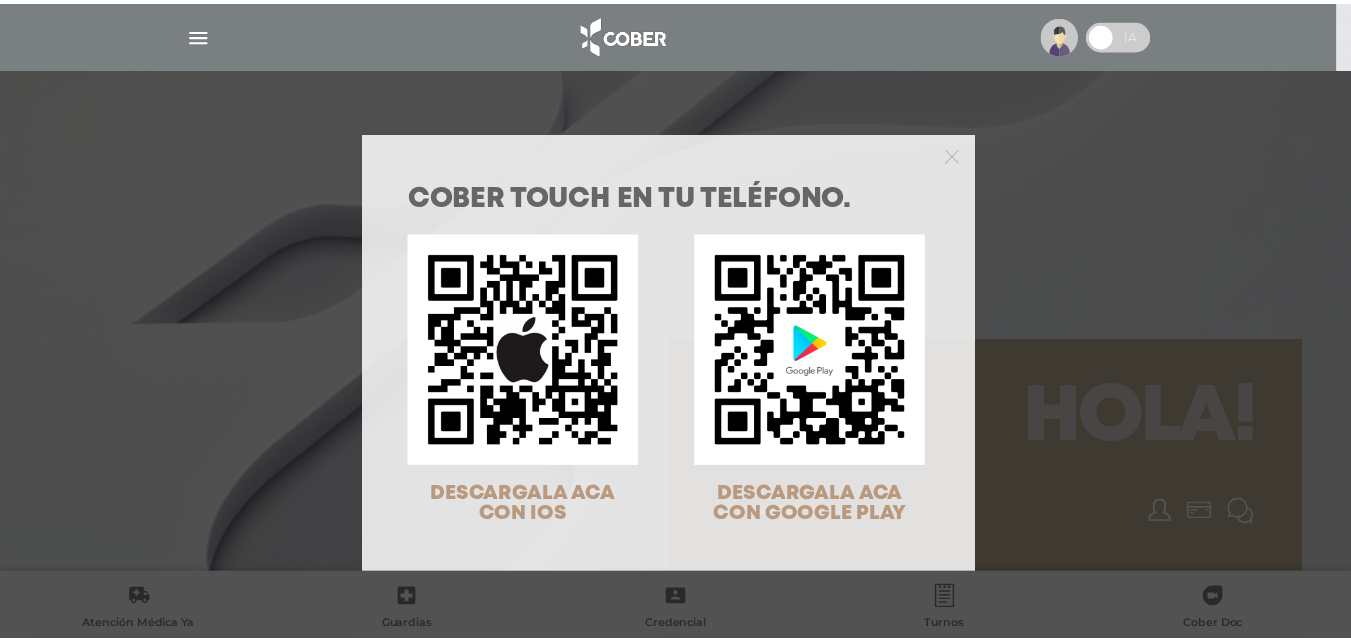 scroll, scrollTop: 0, scrollLeft: 0, axis: both 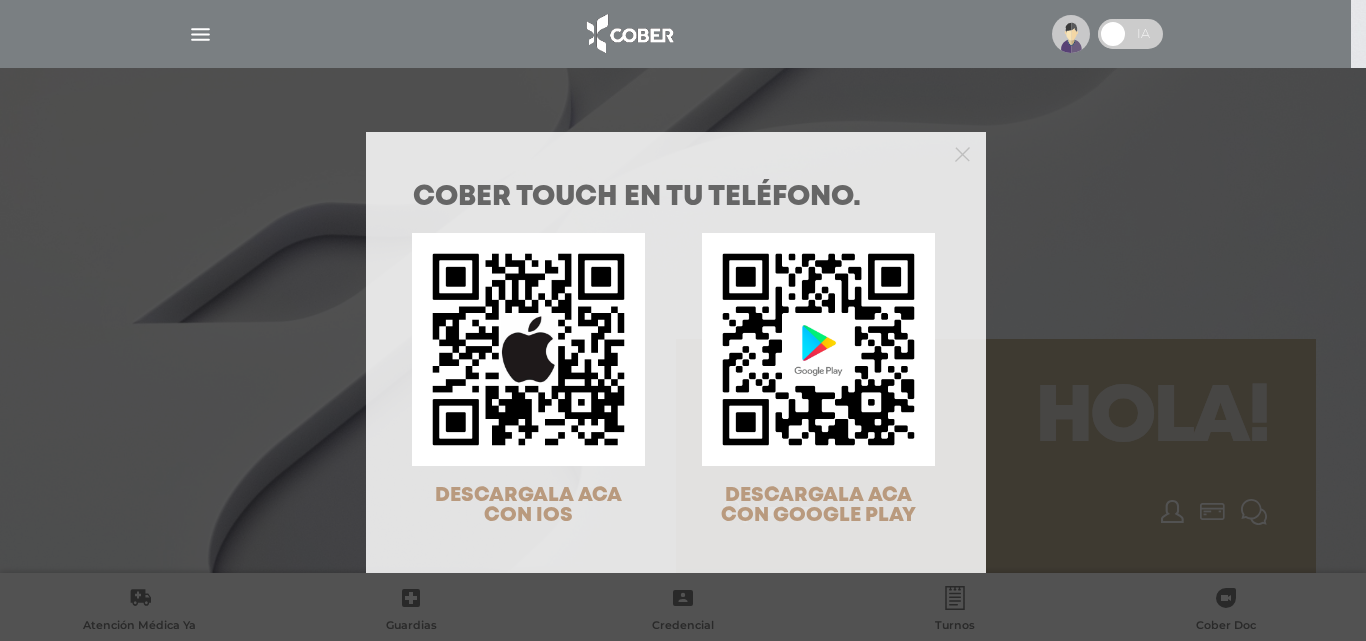 click on "COBER TOUCH en tu teléfono.
DESCARGALA ACA CON IOS
DESCARGALA ACA CON GOOGLE PLAY" at bounding box center [683, 320] 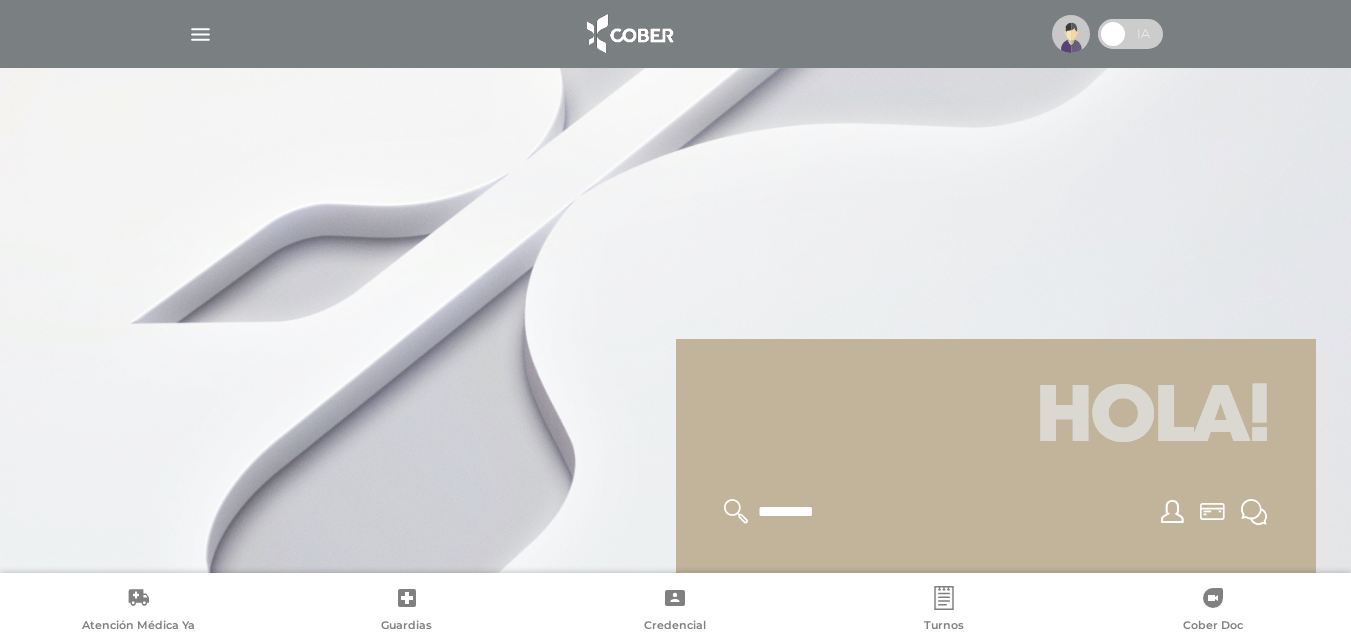click on "Hola!" at bounding box center [996, 419] 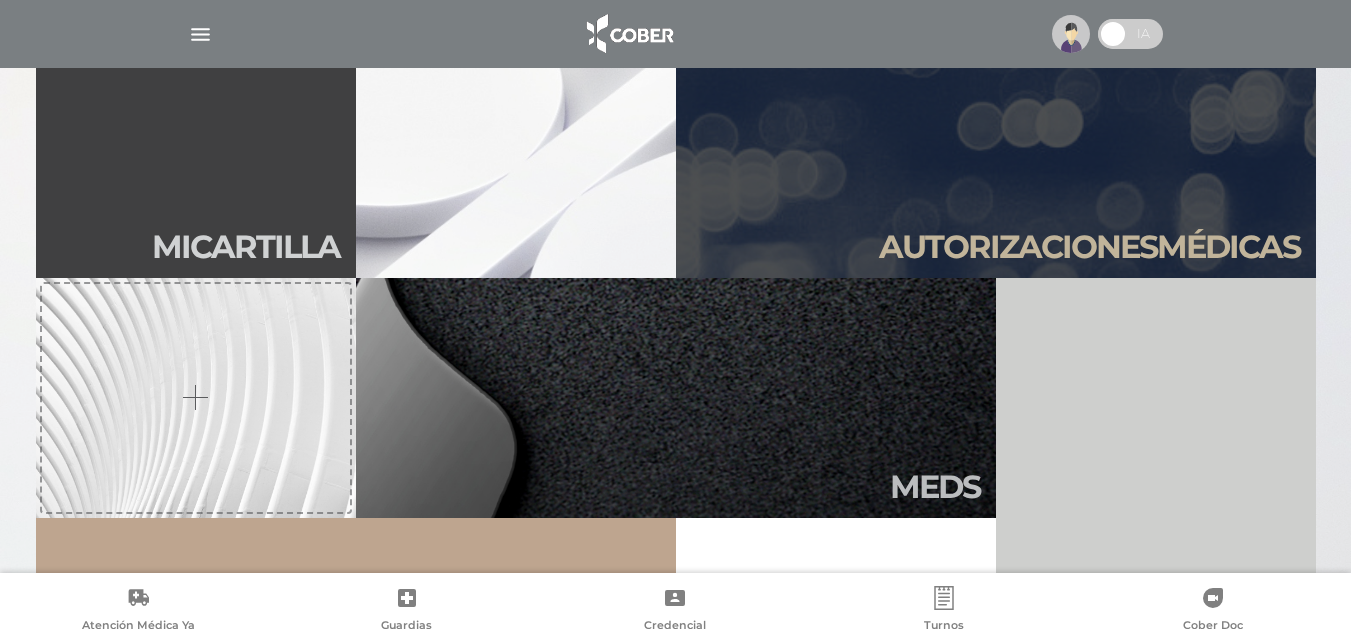scroll, scrollTop: 500, scrollLeft: 0, axis: vertical 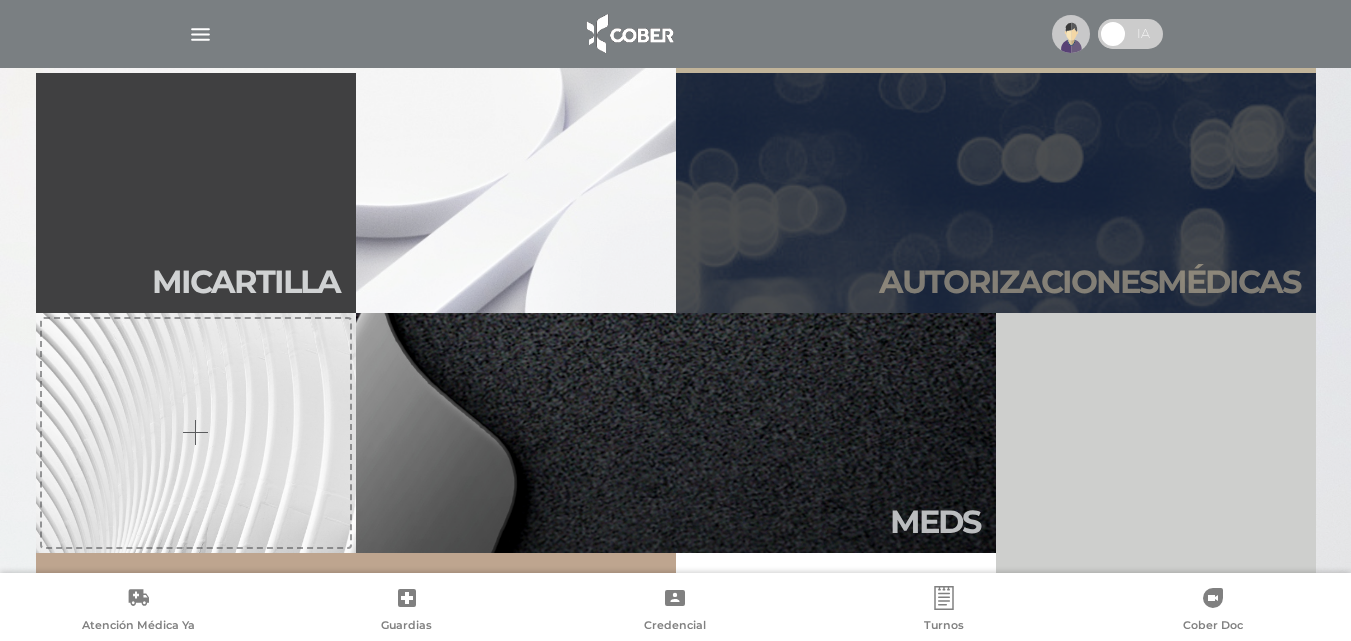 click on "Autori zaciones  médicas" at bounding box center (996, 193) 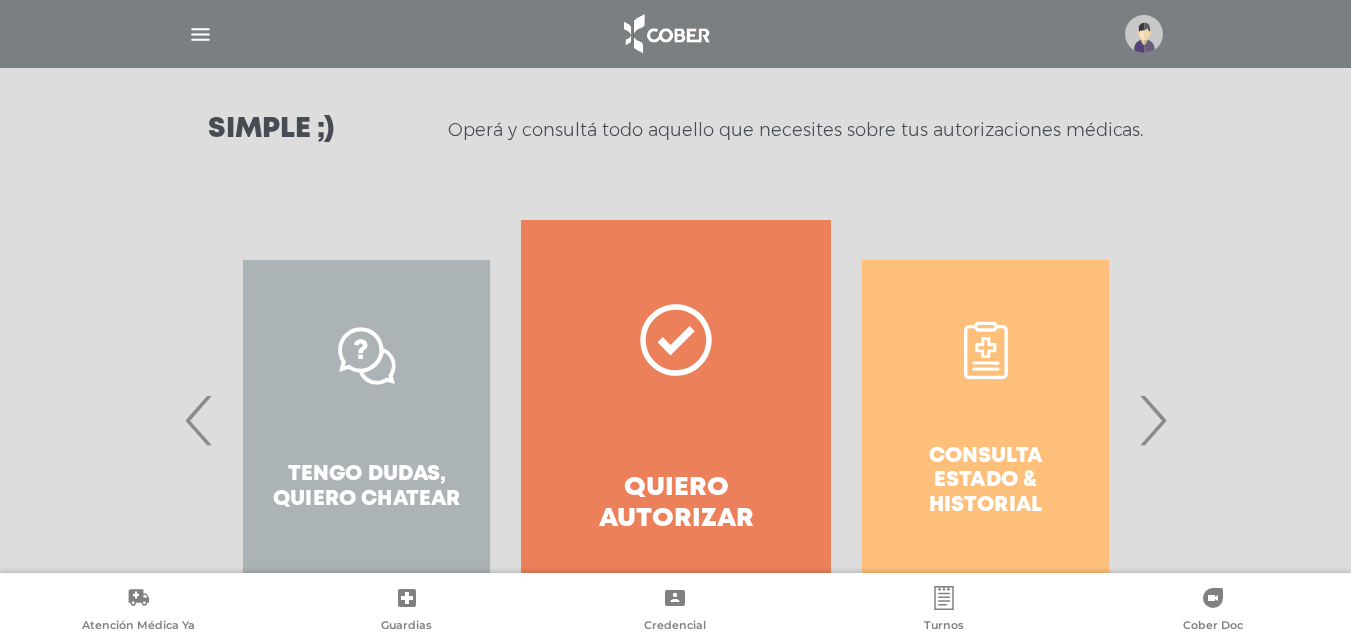 scroll, scrollTop: 300, scrollLeft: 0, axis: vertical 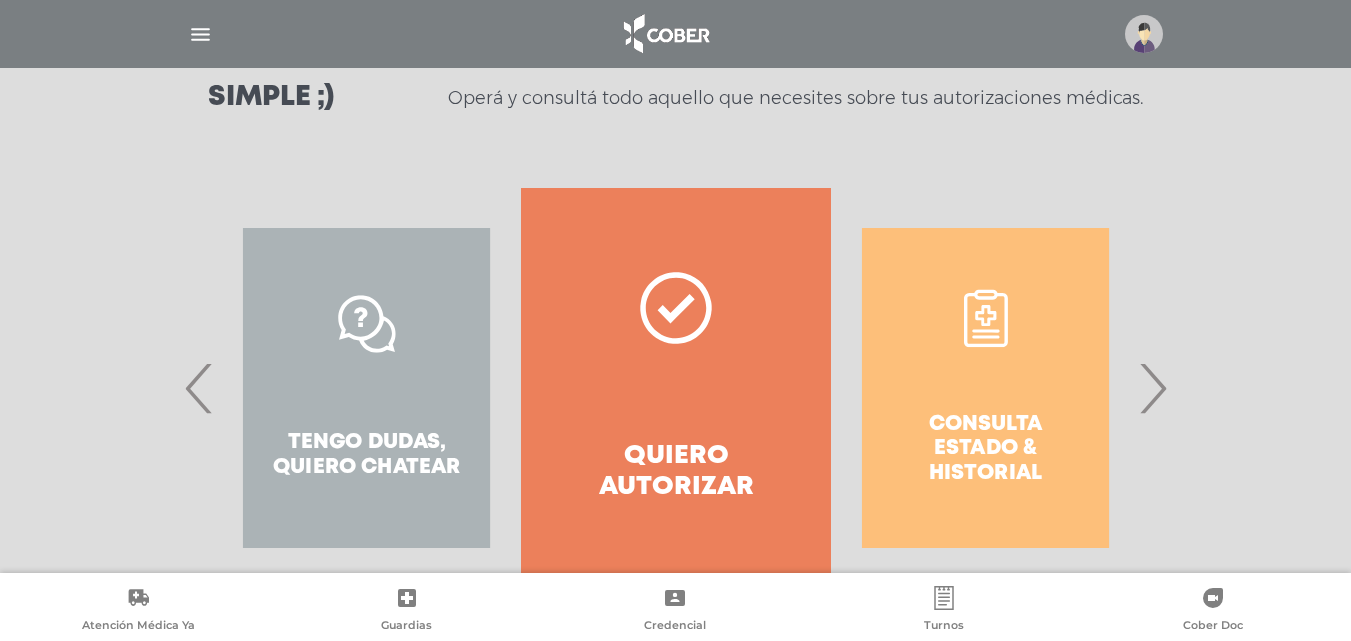 click on "Quiero autorizar" at bounding box center (675, 472) 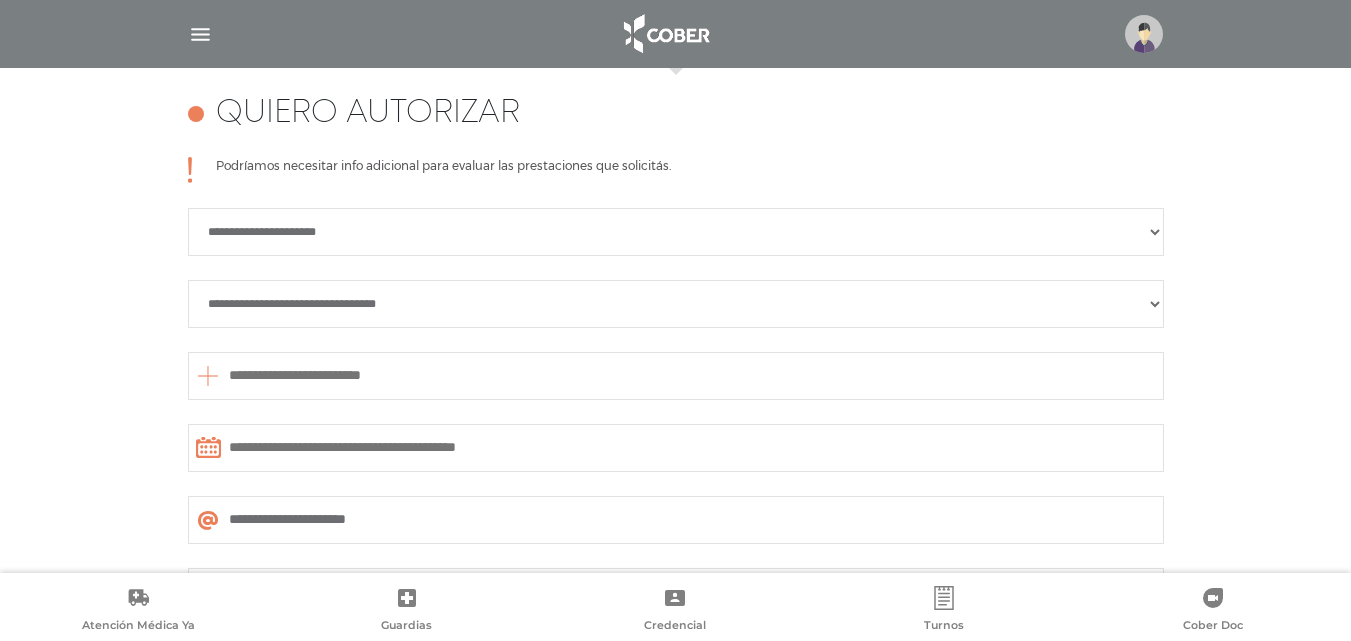 scroll, scrollTop: 888, scrollLeft: 0, axis: vertical 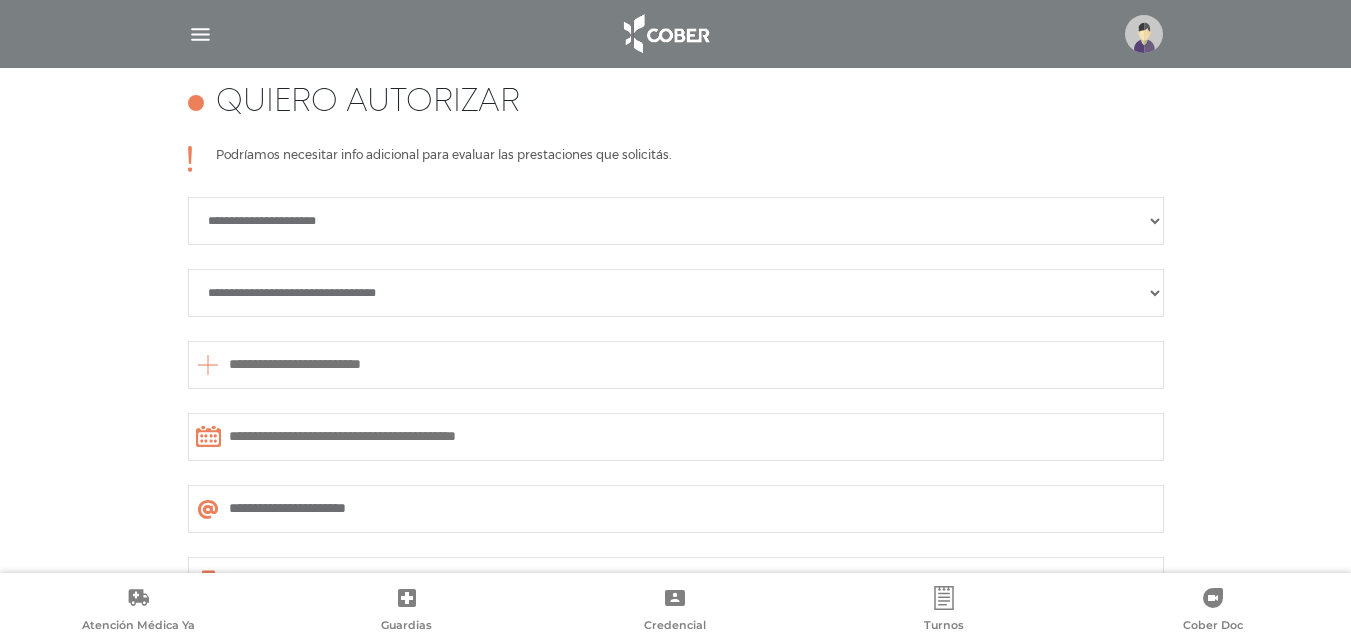 click on "**********" at bounding box center [676, 221] 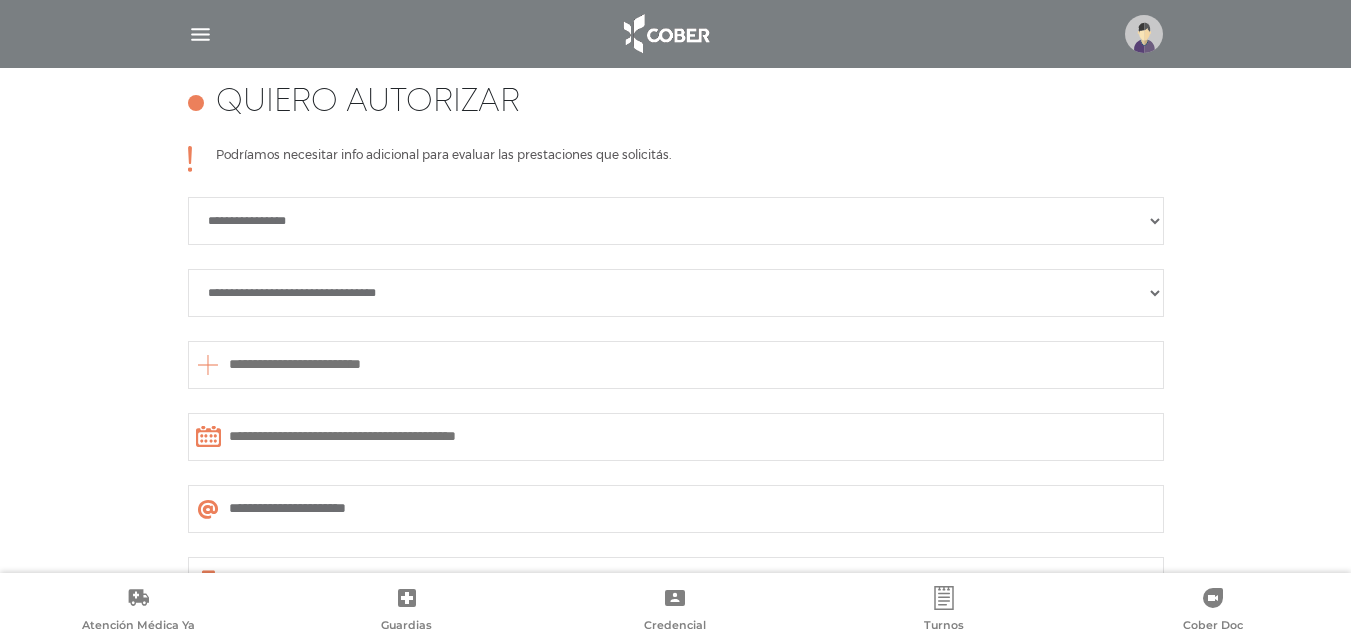 click on "**********" at bounding box center (676, 293) 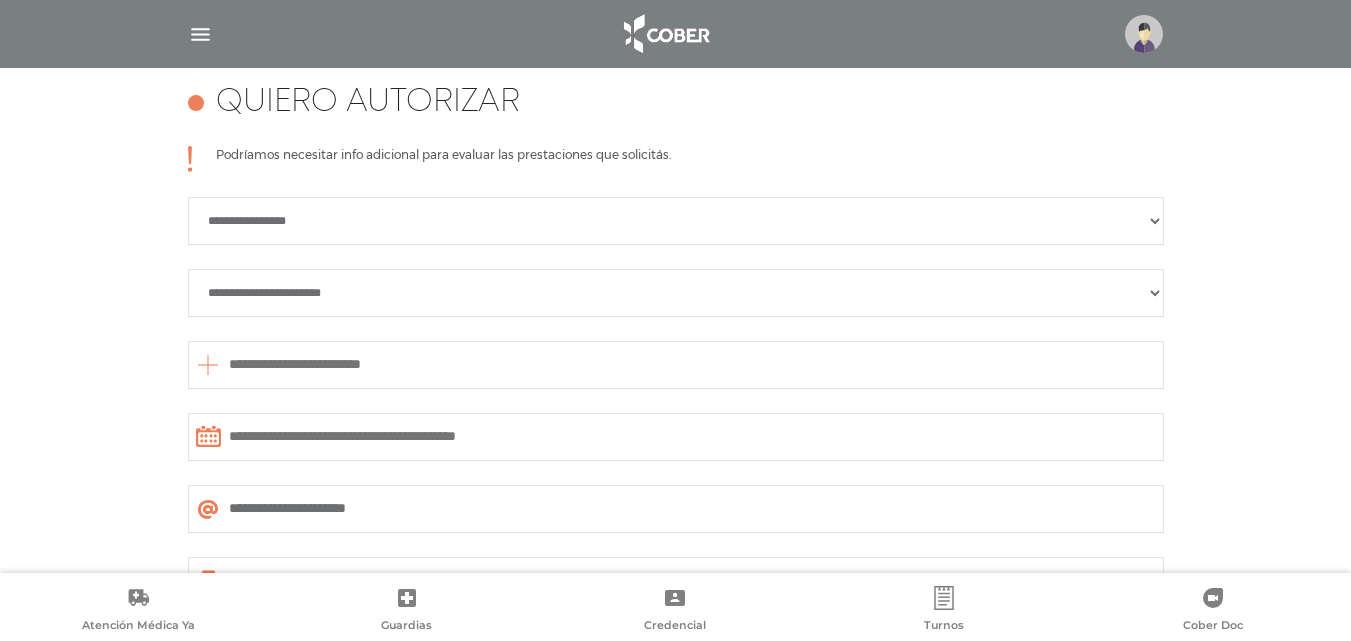 click on "**********" at bounding box center [676, 293] 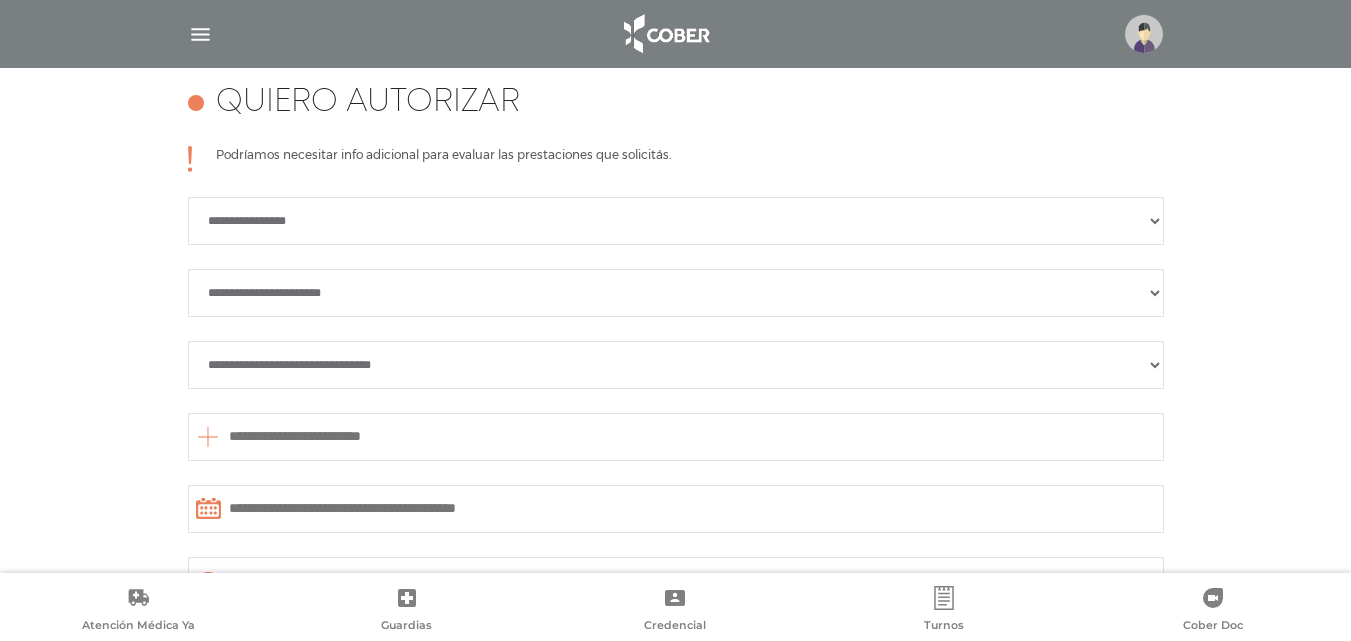 click on "**********" at bounding box center (676, 365) 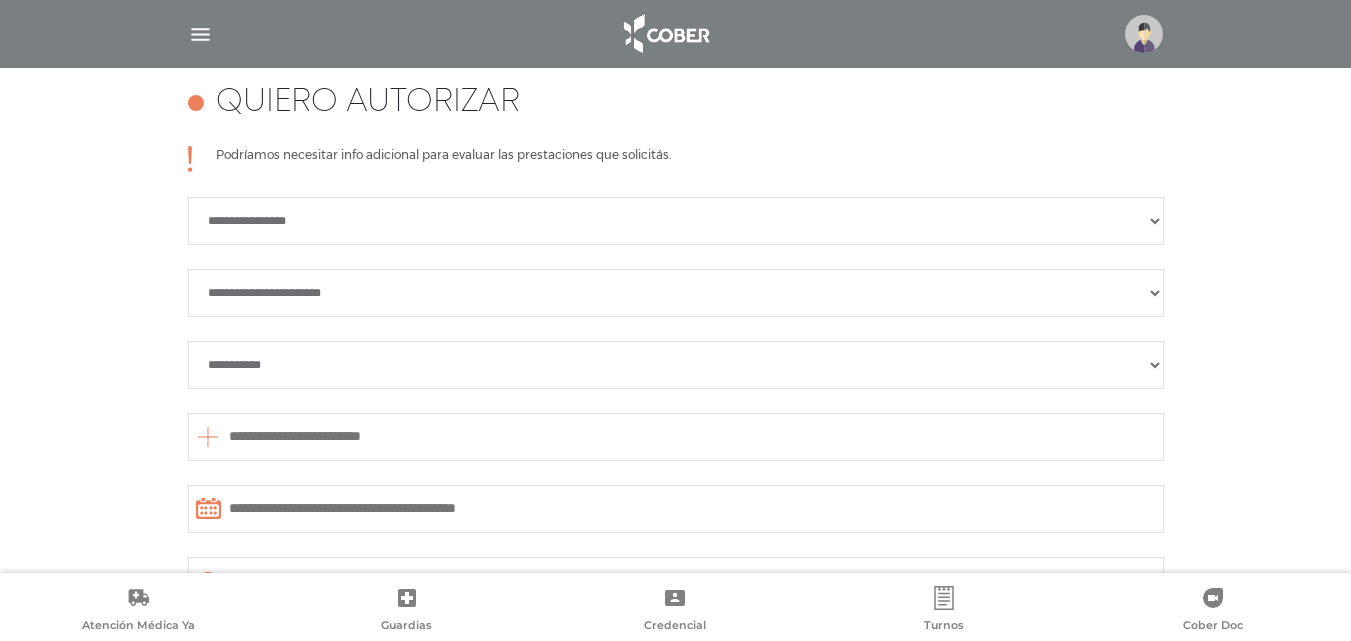 click on "**********" at bounding box center (676, 365) 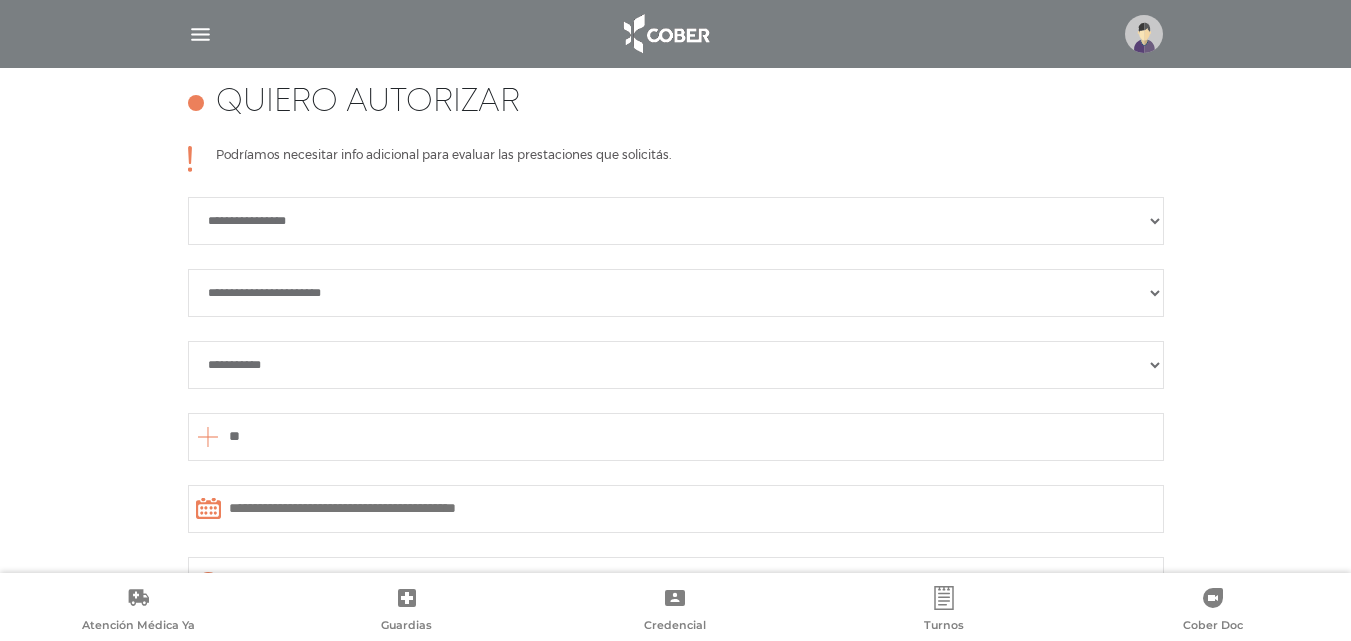 type on "*" 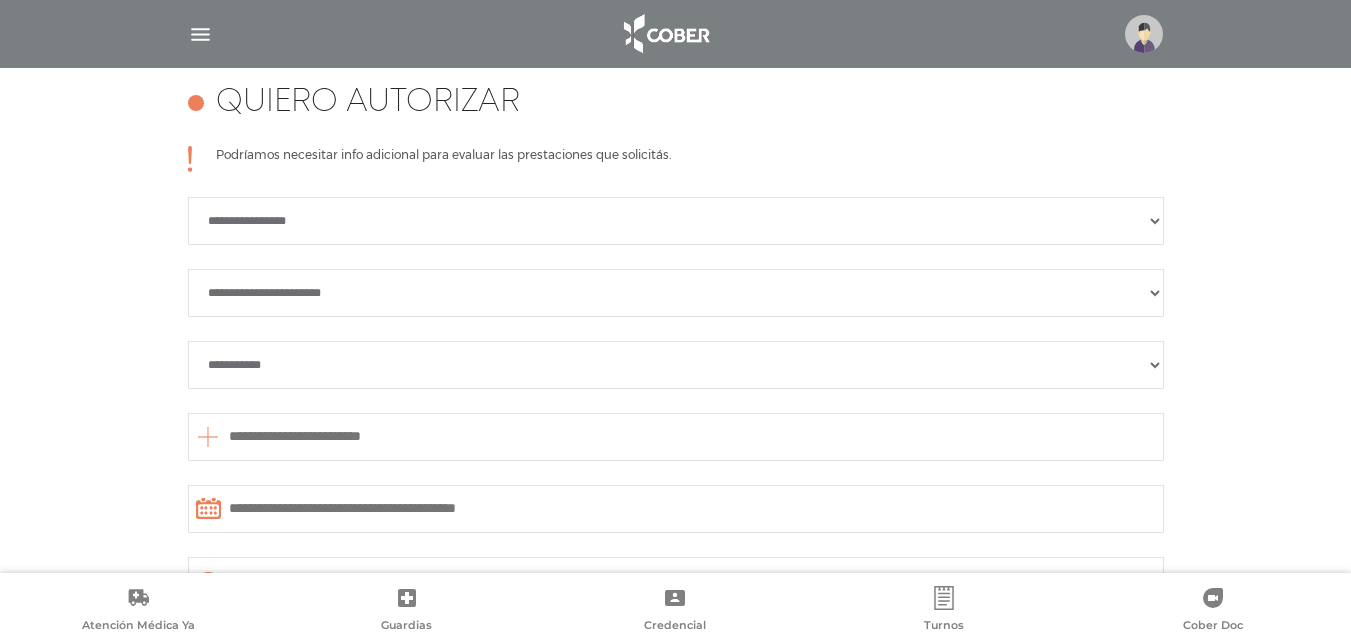 type on "*" 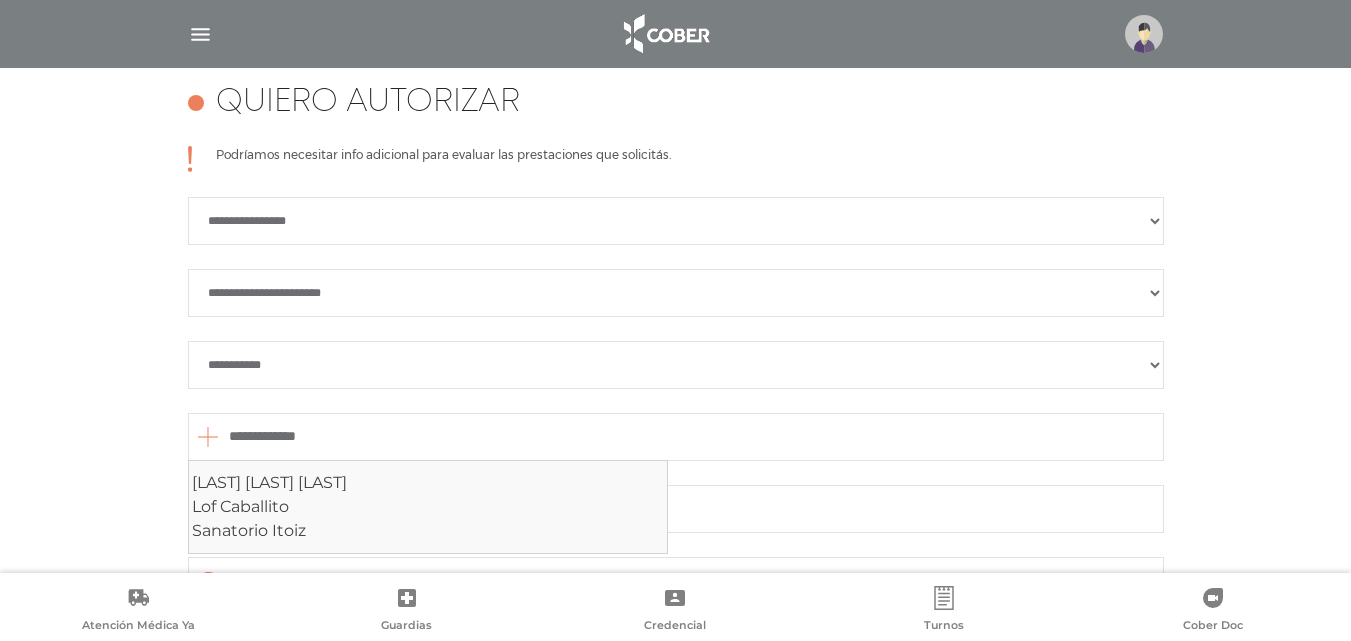 scroll, scrollTop: 0, scrollLeft: 0, axis: both 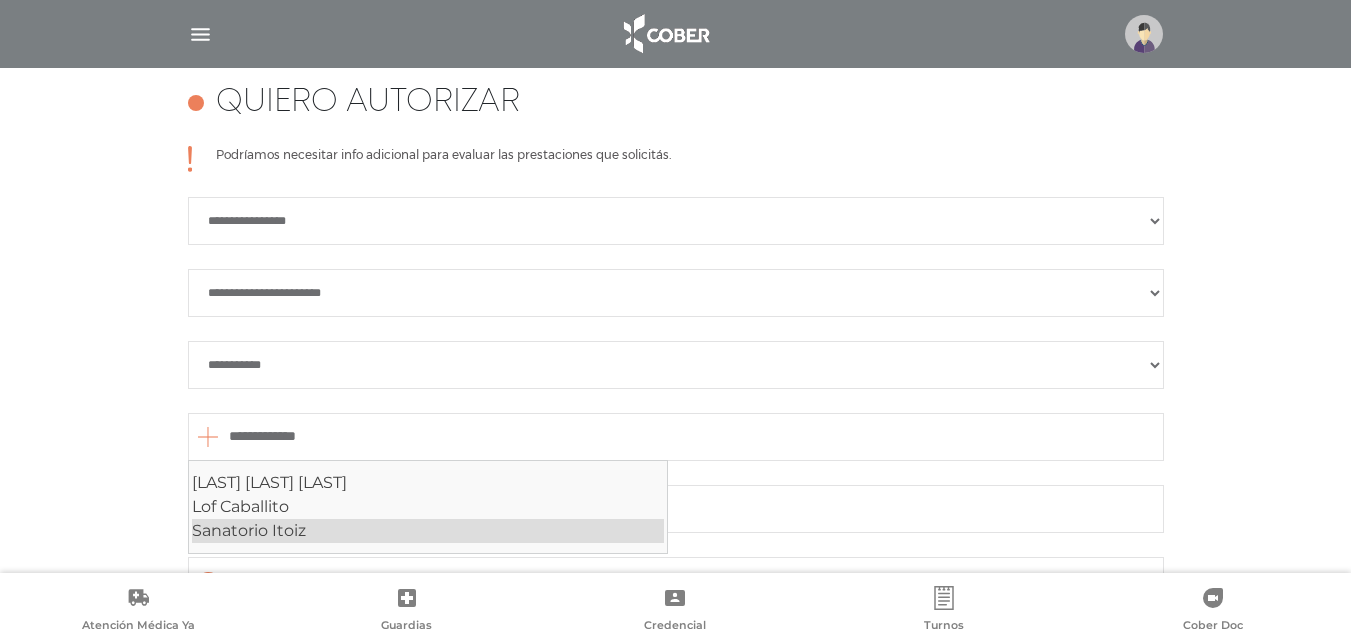 click on "Sanatorio Itoiz" at bounding box center [428, 531] 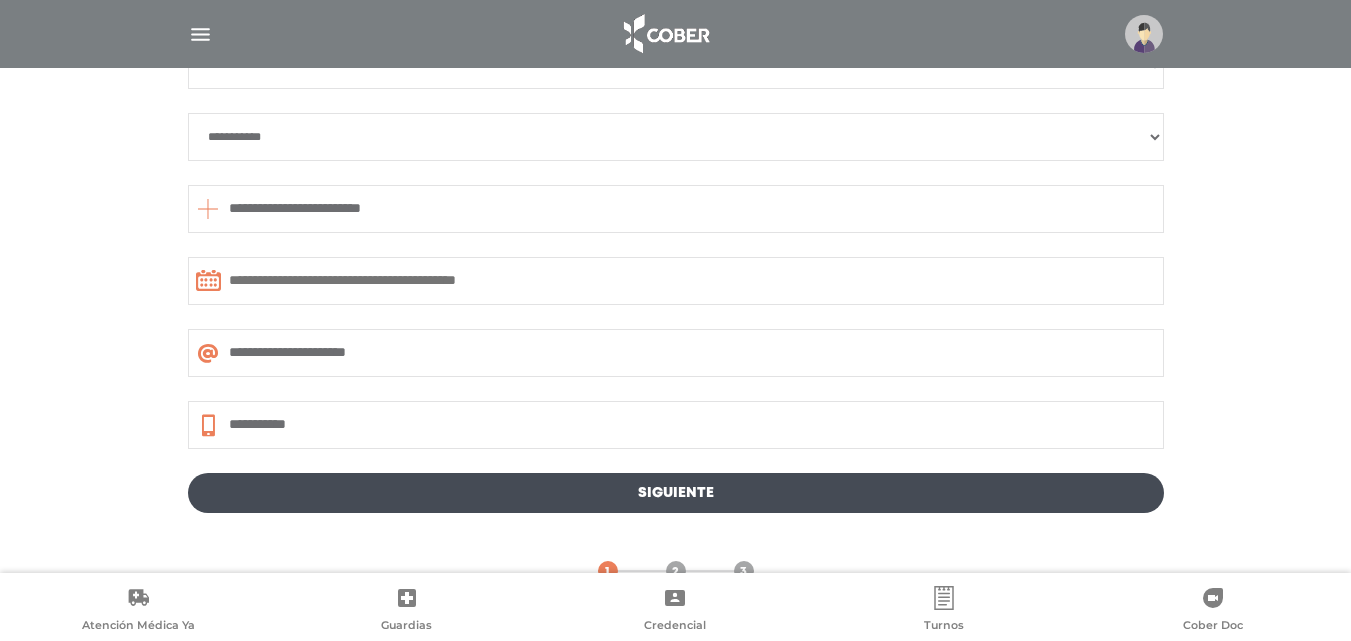 scroll, scrollTop: 1160, scrollLeft: 0, axis: vertical 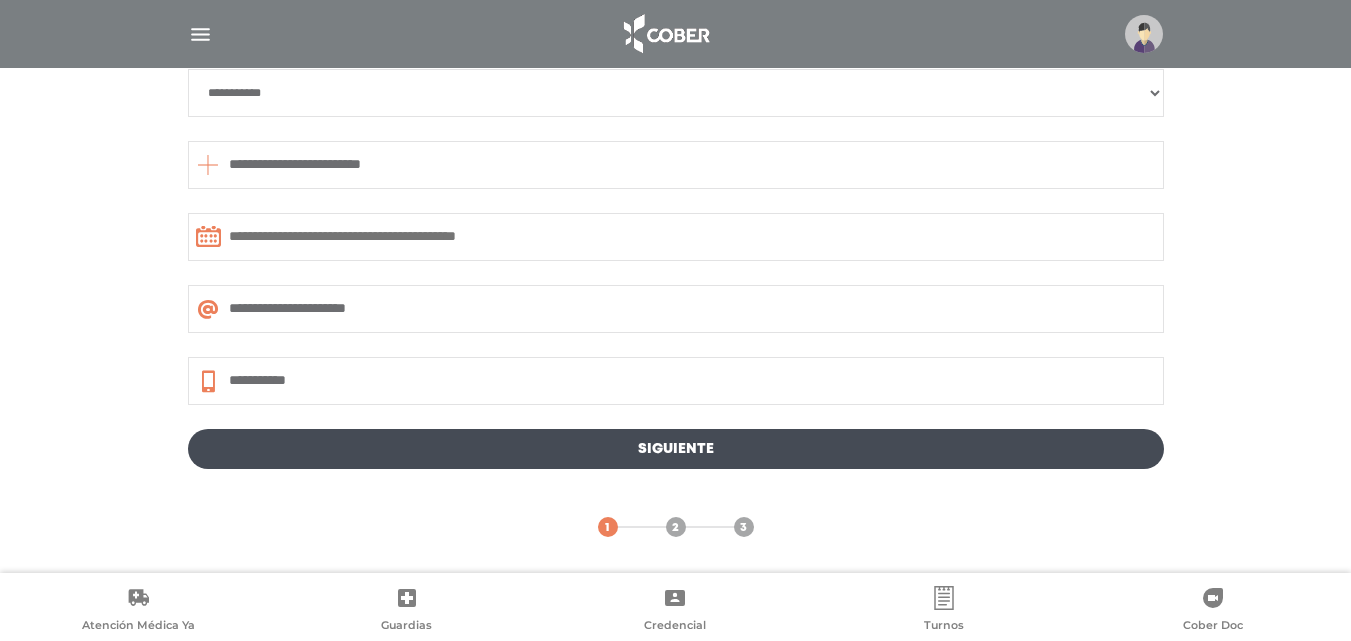 type on "**********" 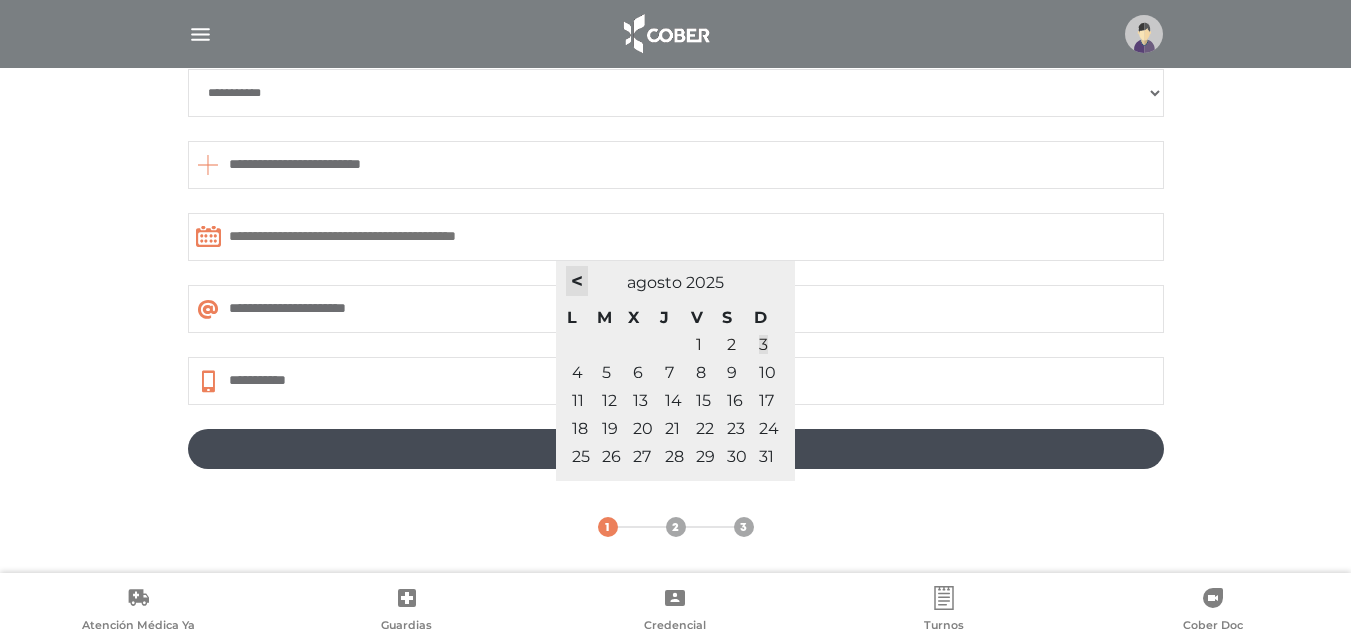 click on "<" at bounding box center (577, 281) 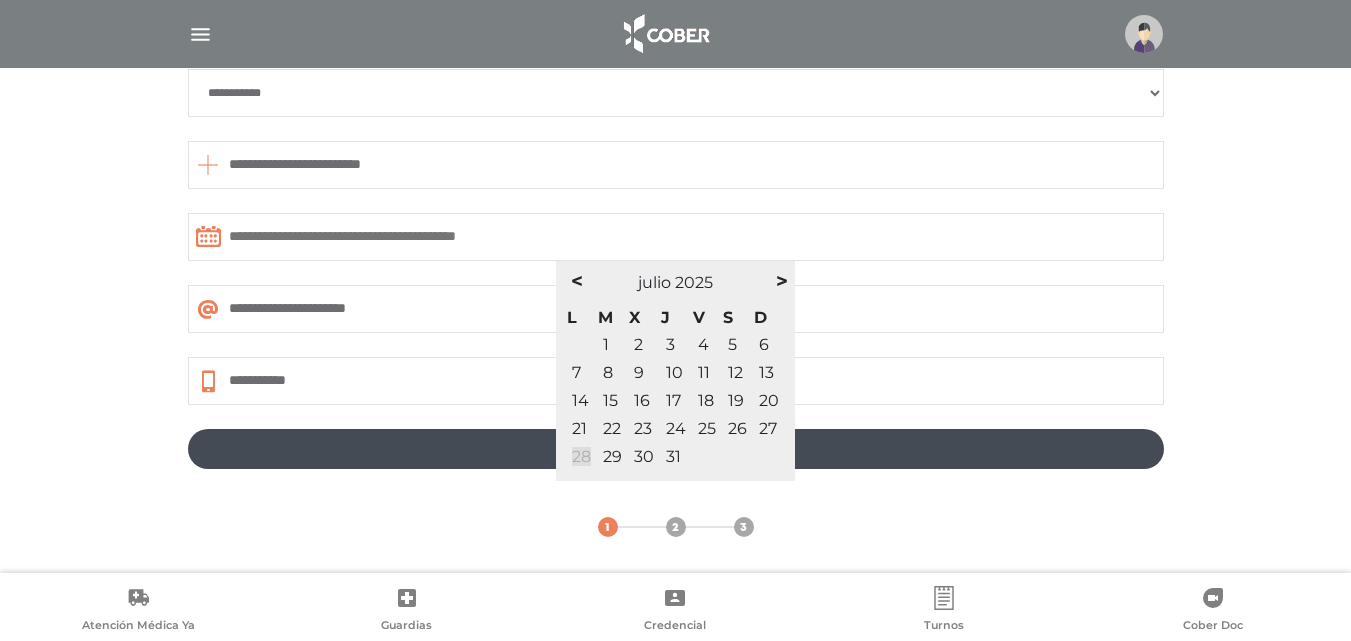click on "28" at bounding box center (581, 456) 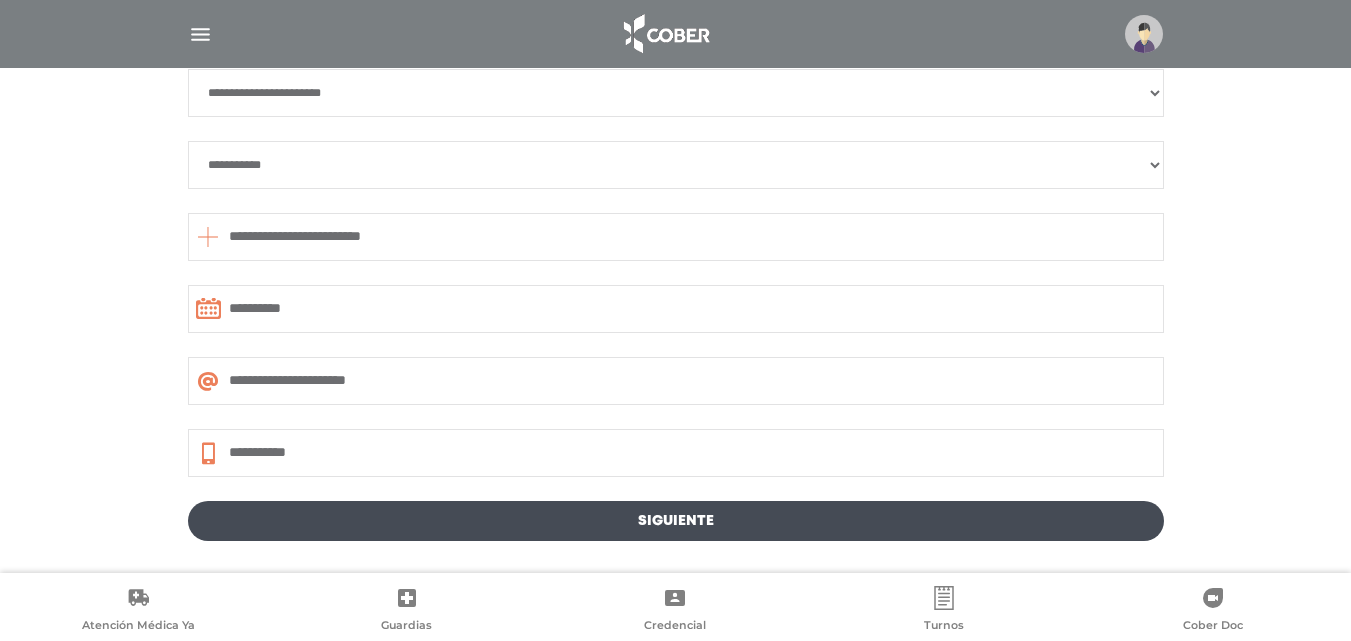 scroll, scrollTop: 1060, scrollLeft: 0, axis: vertical 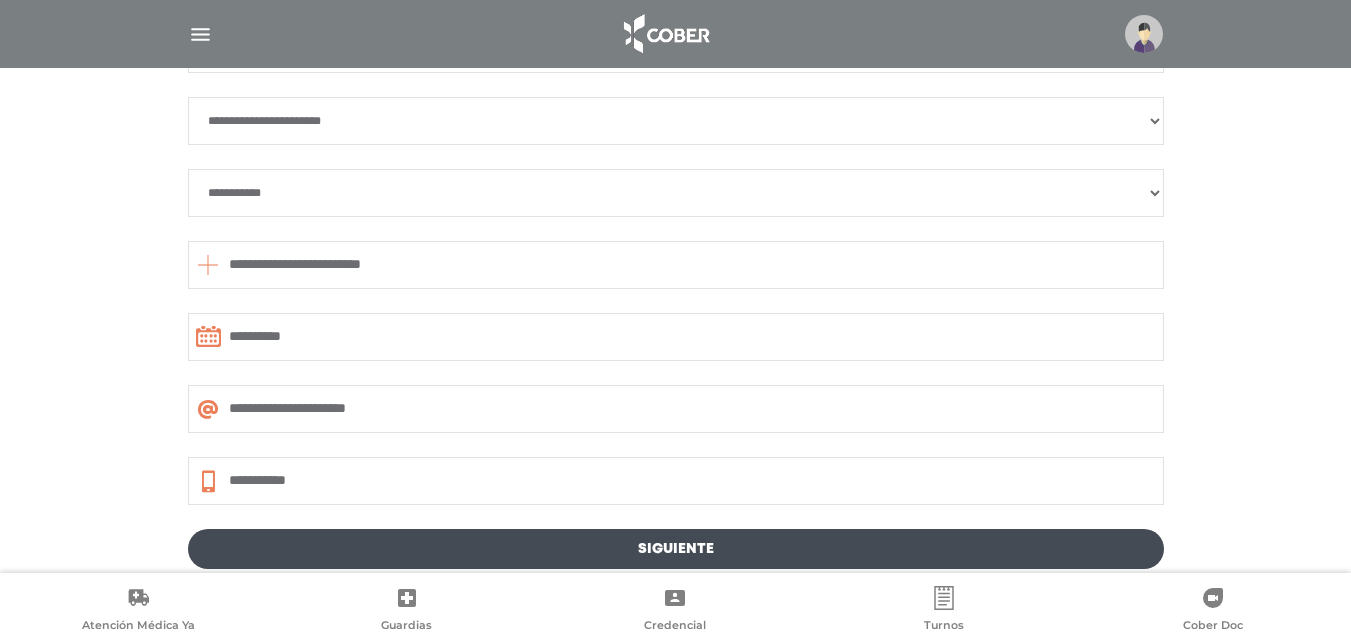 click on "Siguiente" at bounding box center [676, 549] 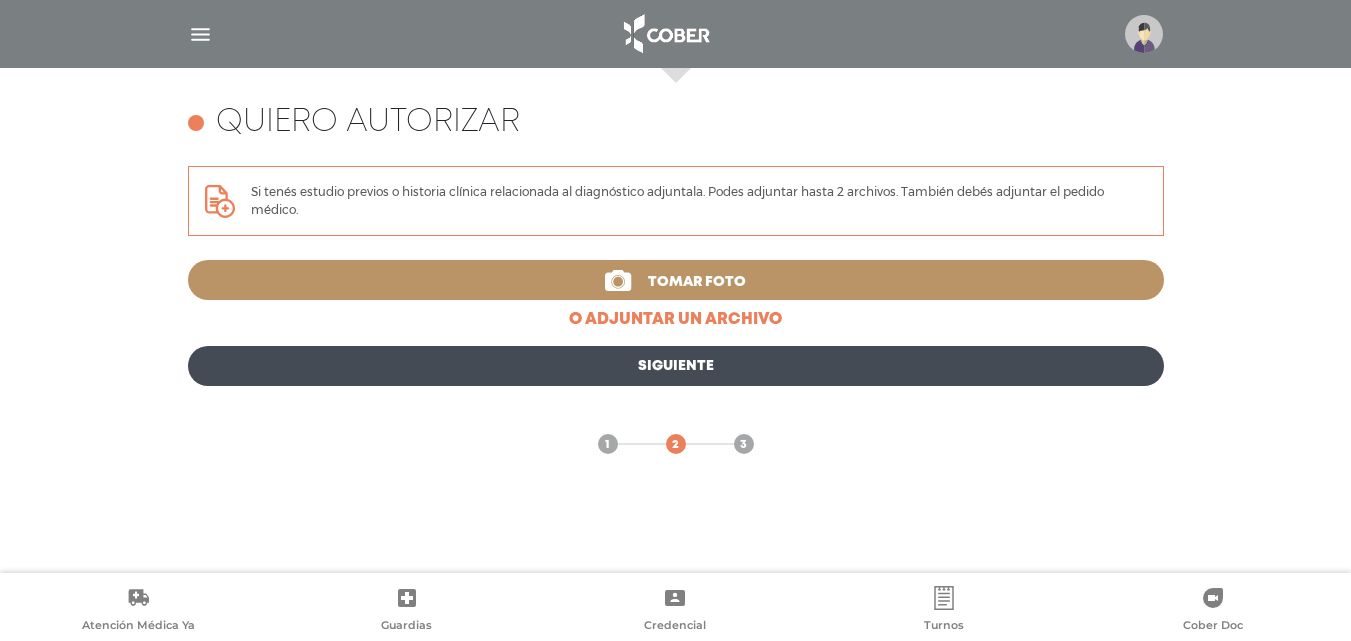 scroll, scrollTop: 685, scrollLeft: 0, axis: vertical 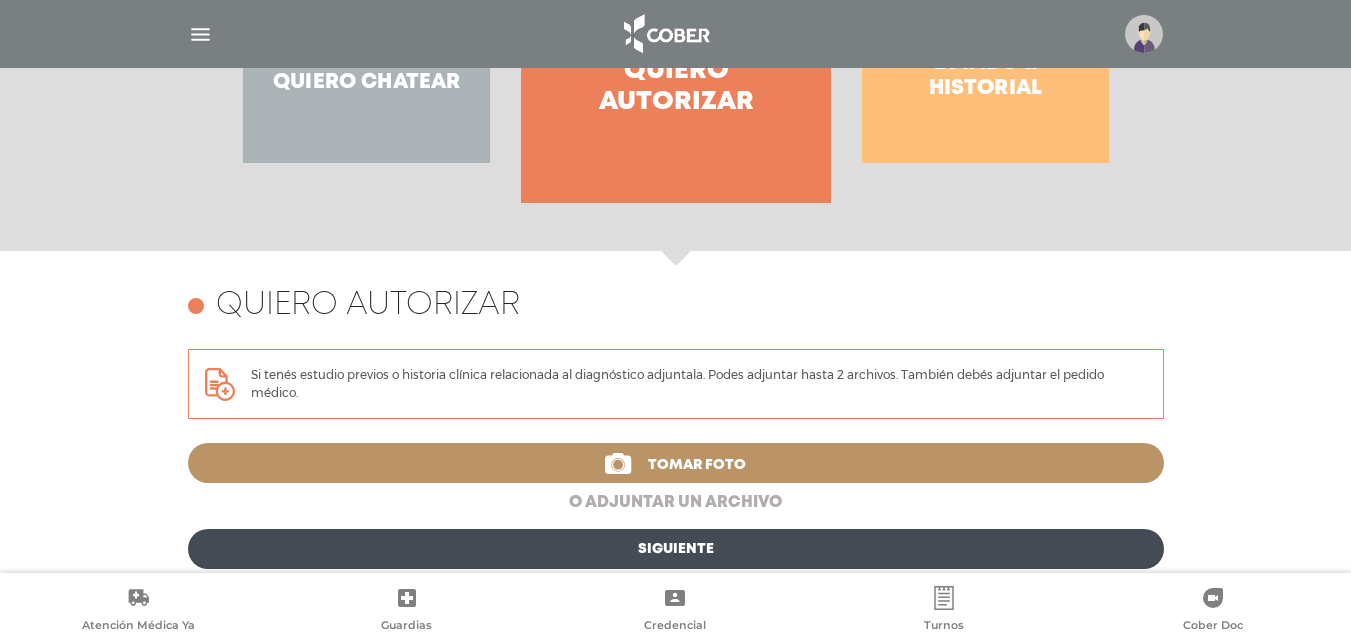 click on "o adjuntar un archivo" at bounding box center (676, 503) 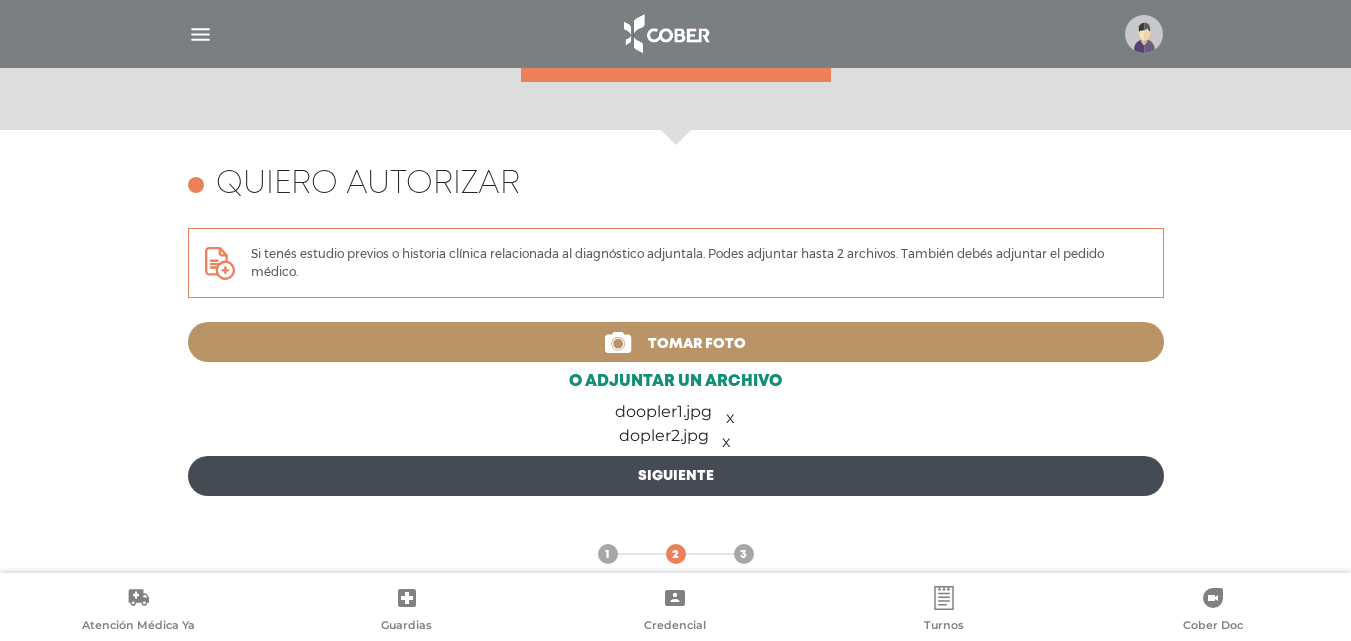 scroll, scrollTop: 868, scrollLeft: 0, axis: vertical 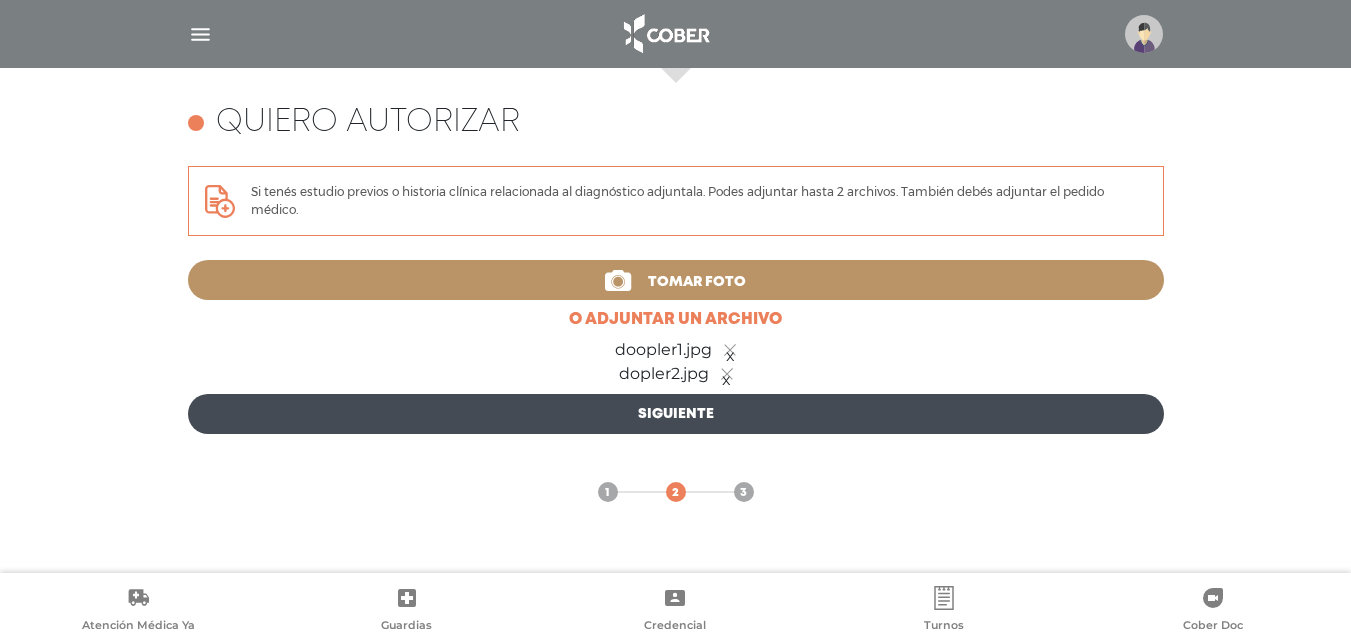 click on "Siguiente" at bounding box center [676, 414] 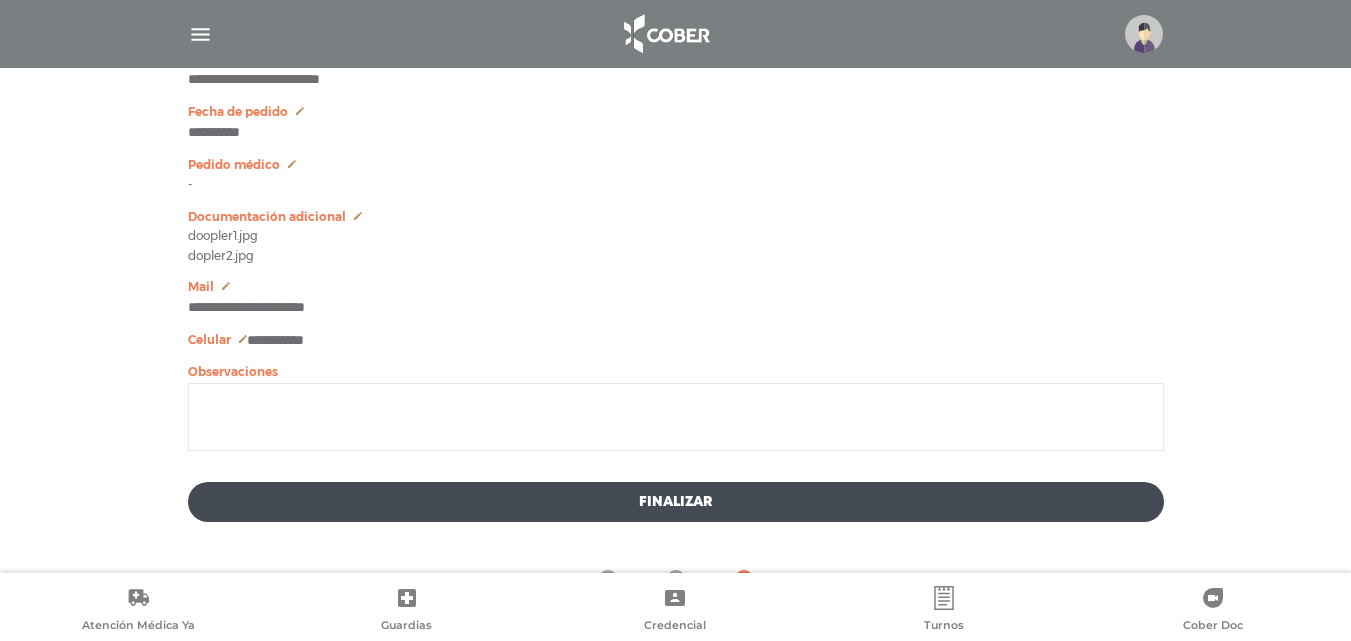 scroll, scrollTop: 1274, scrollLeft: 0, axis: vertical 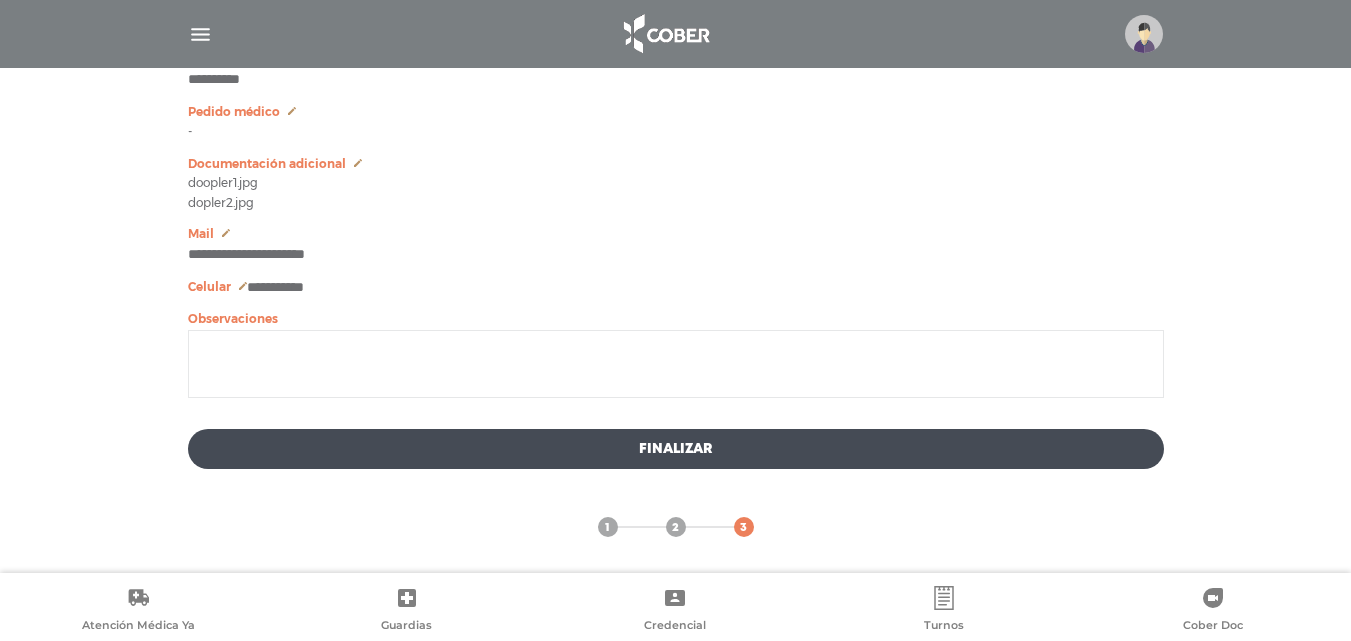 click at bounding box center (676, 364) 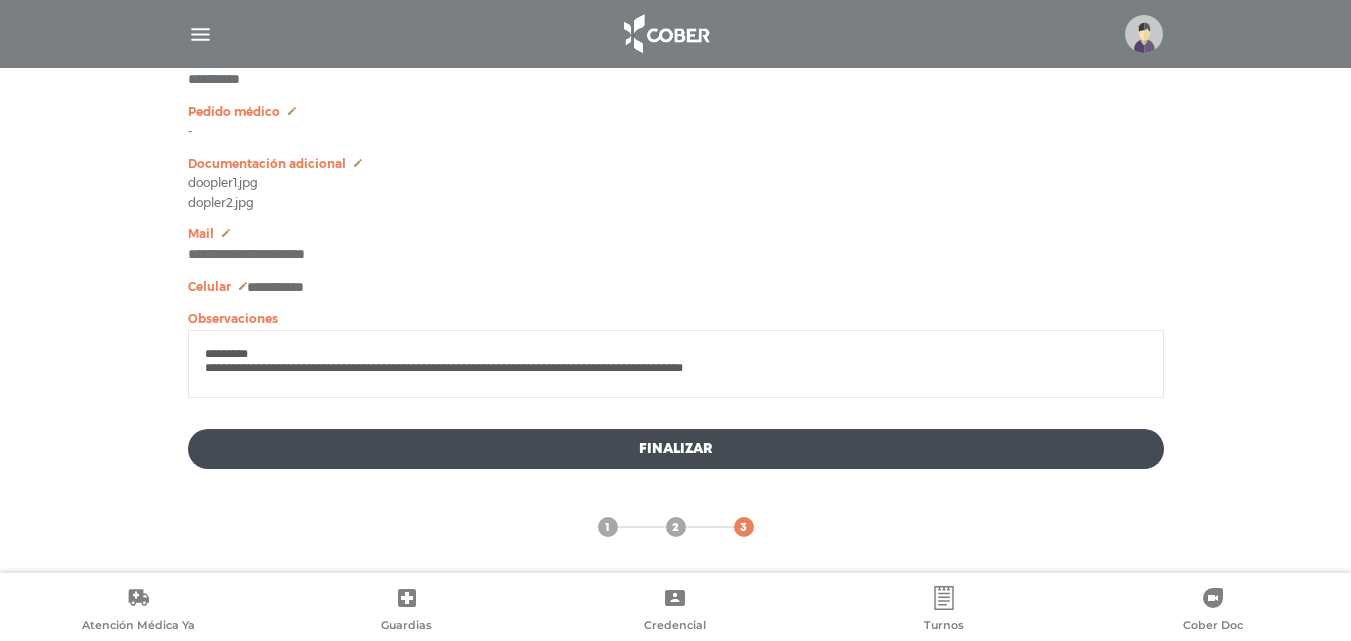 type on "**********" 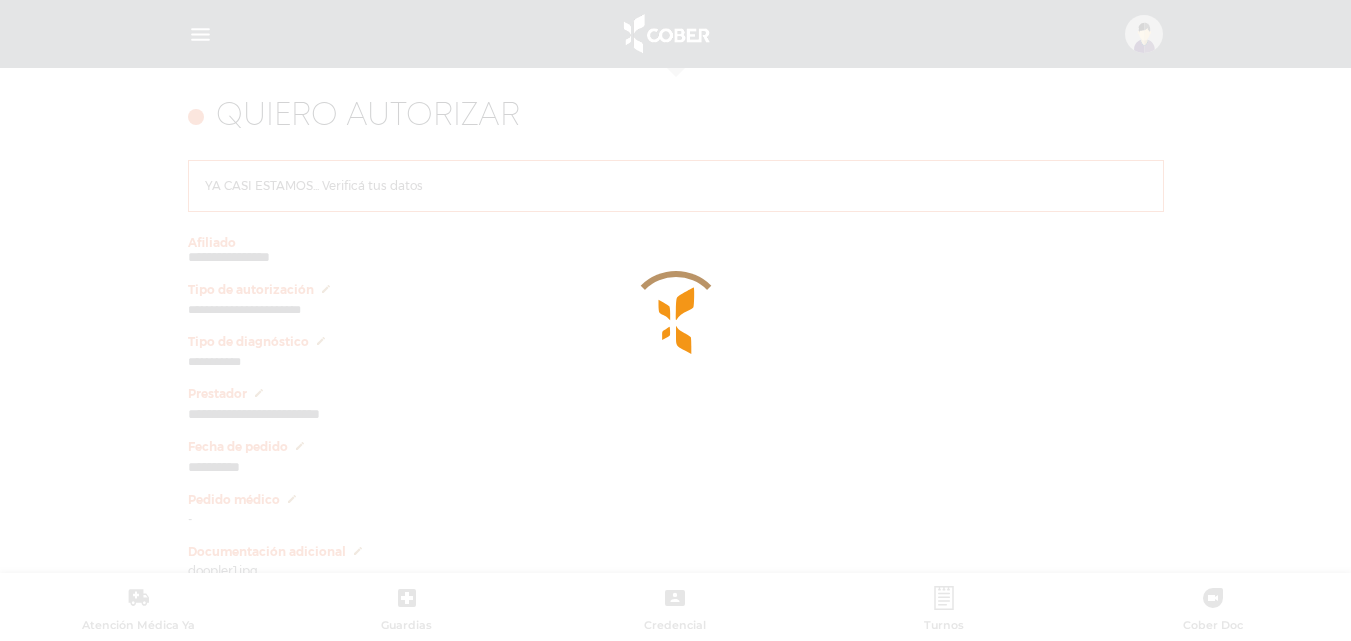 scroll, scrollTop: 774, scrollLeft: 0, axis: vertical 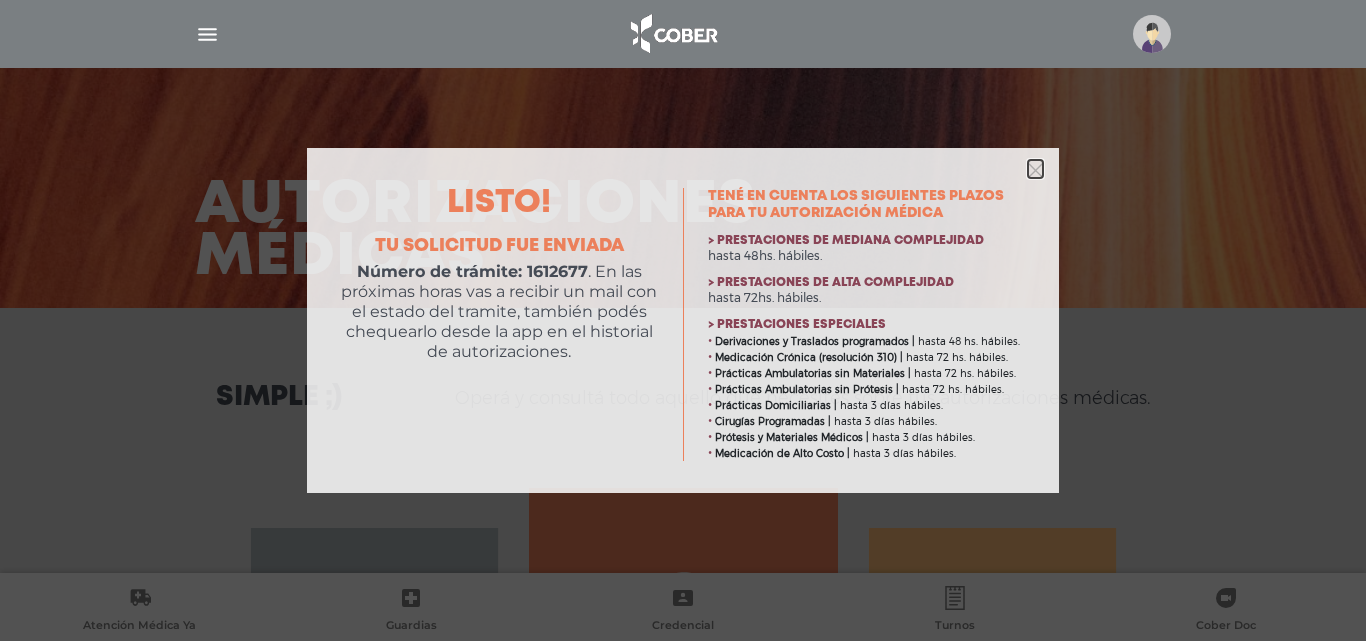 click 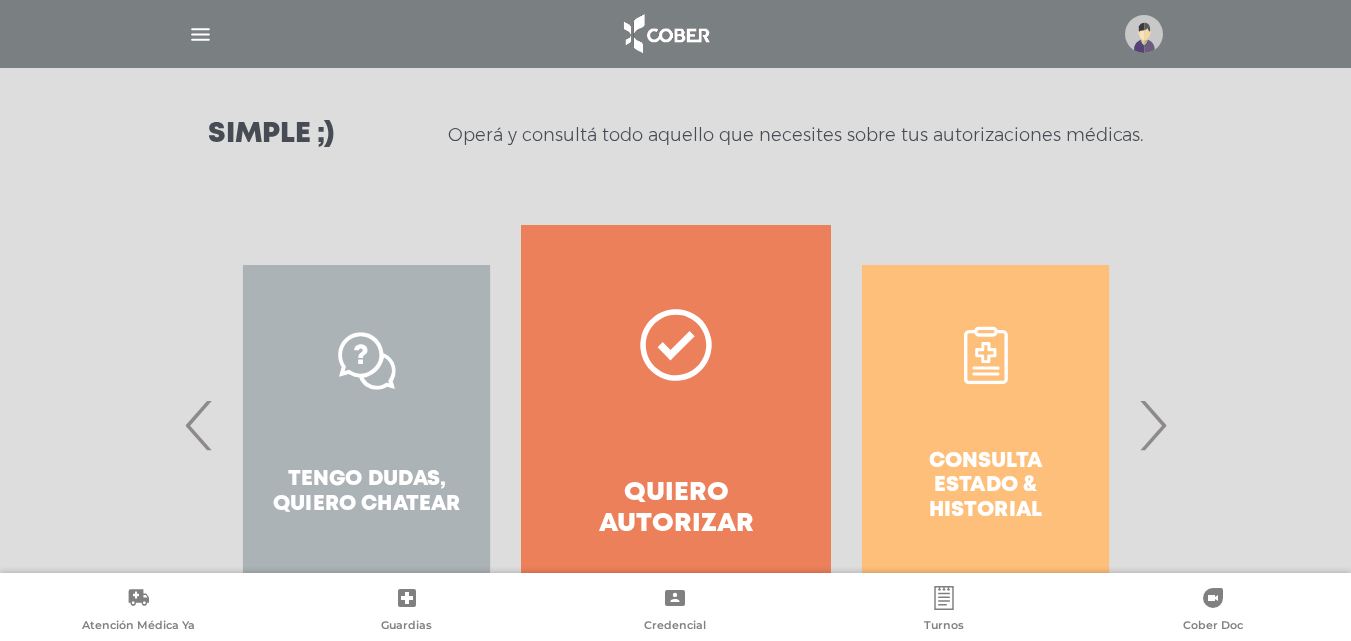 click on "Quiero autorizar" at bounding box center [675, 425] 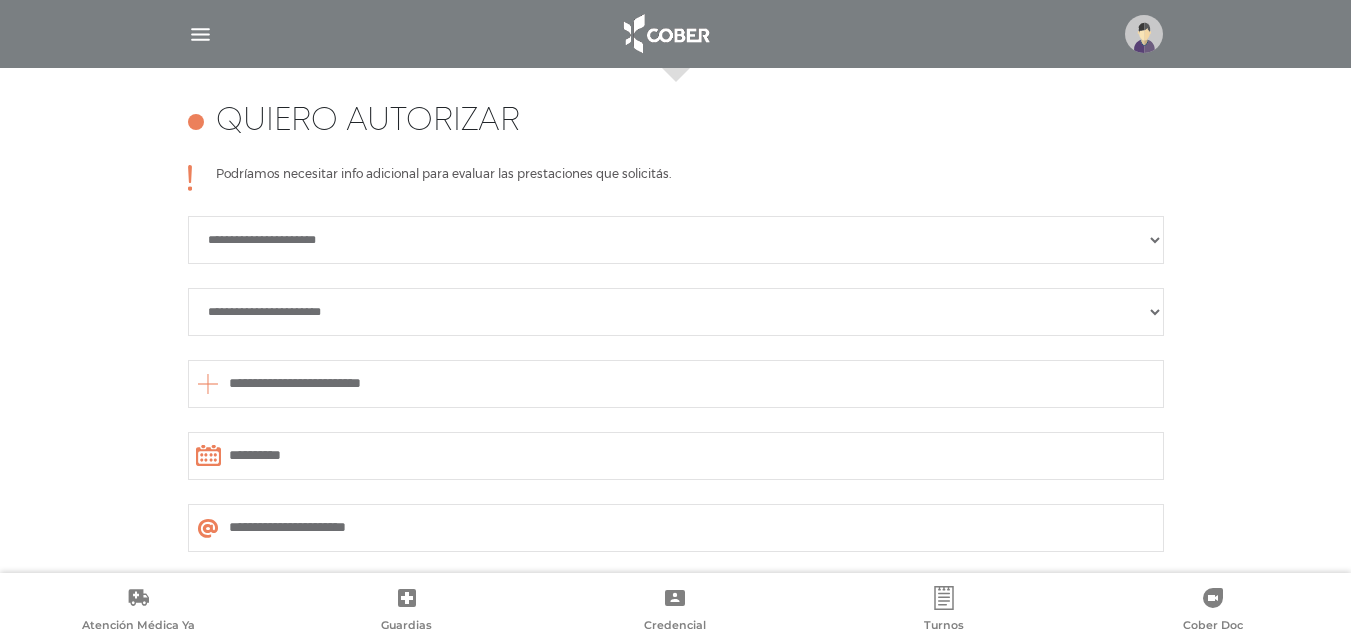 scroll, scrollTop: 888, scrollLeft: 0, axis: vertical 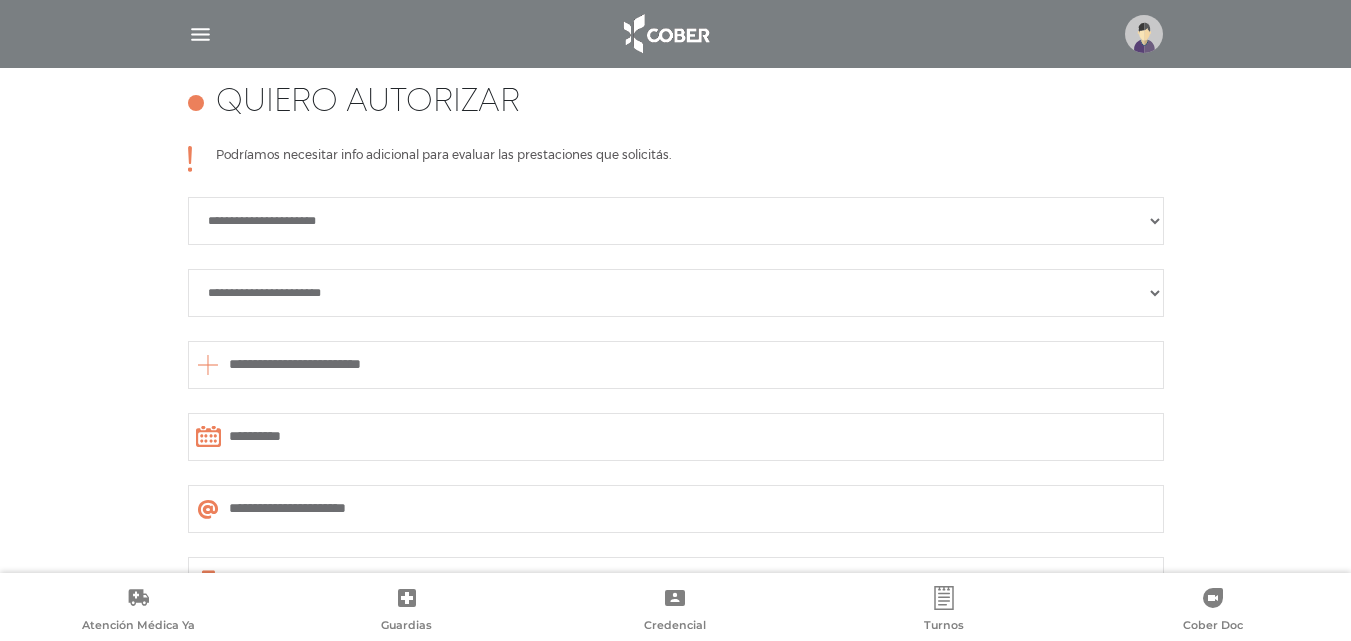 click on "**********" at bounding box center (676, 221) 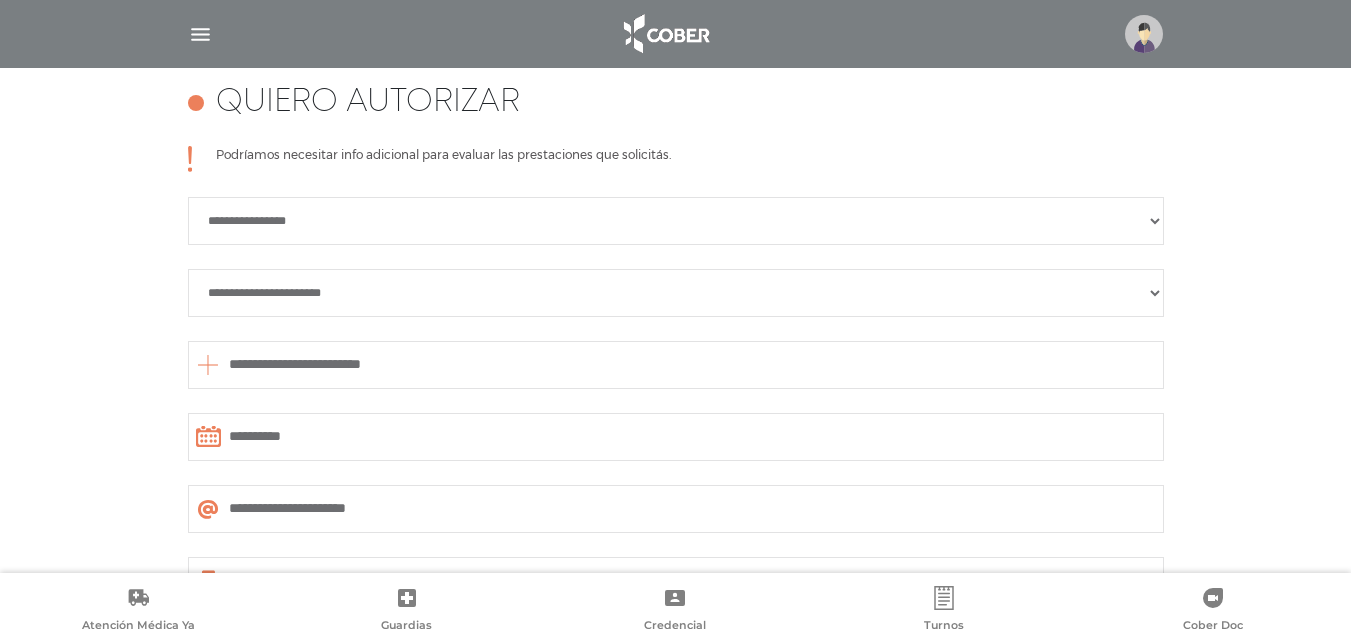 click on "**********" at bounding box center [676, 221] 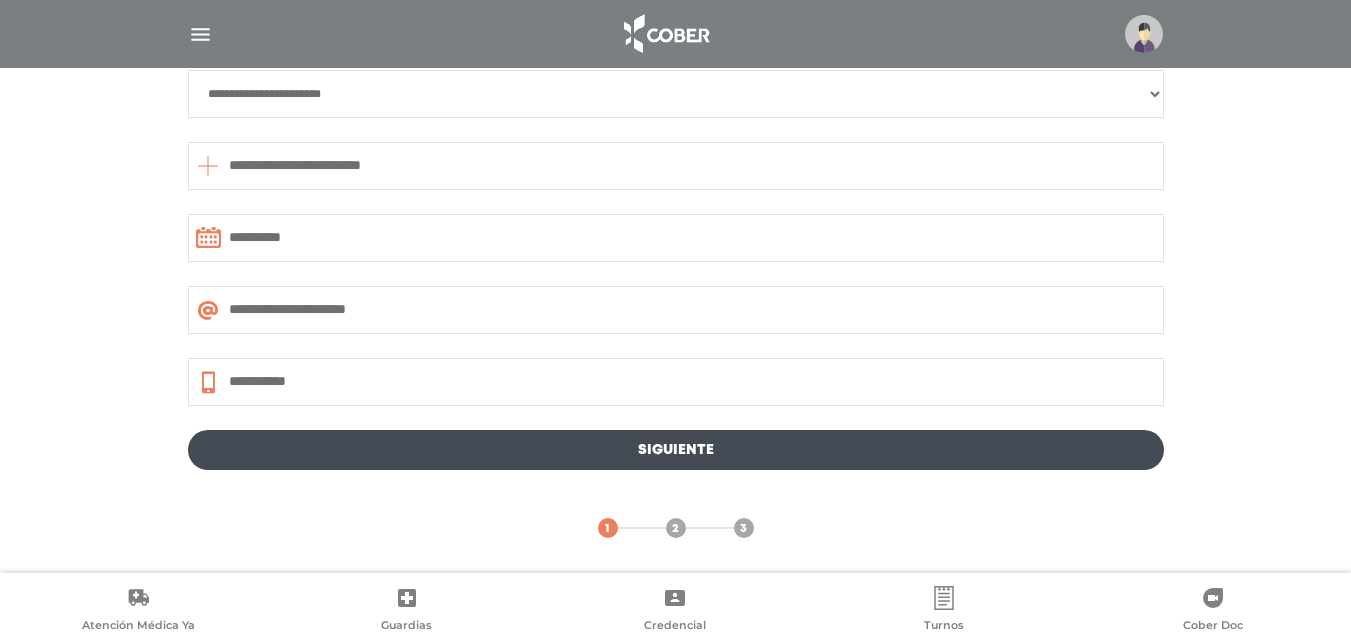 scroll, scrollTop: 1088, scrollLeft: 0, axis: vertical 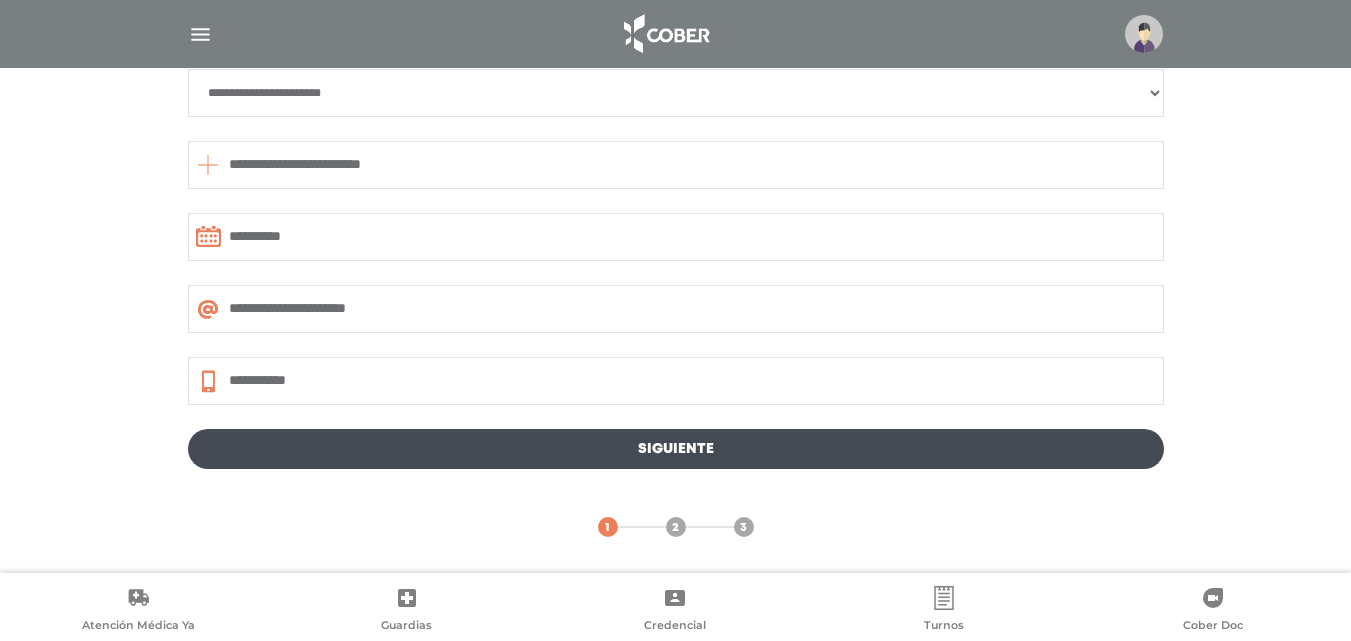 click on "Siguiente" at bounding box center [676, 449] 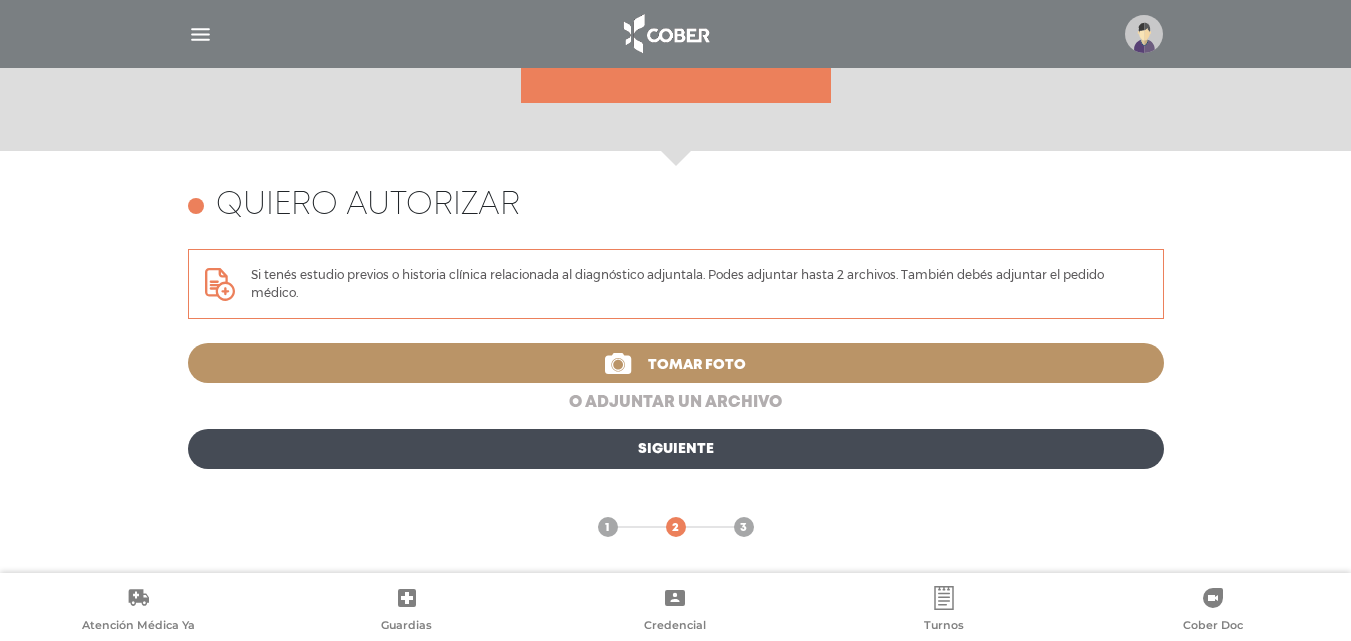click on "o adjuntar un archivo" at bounding box center (676, 403) 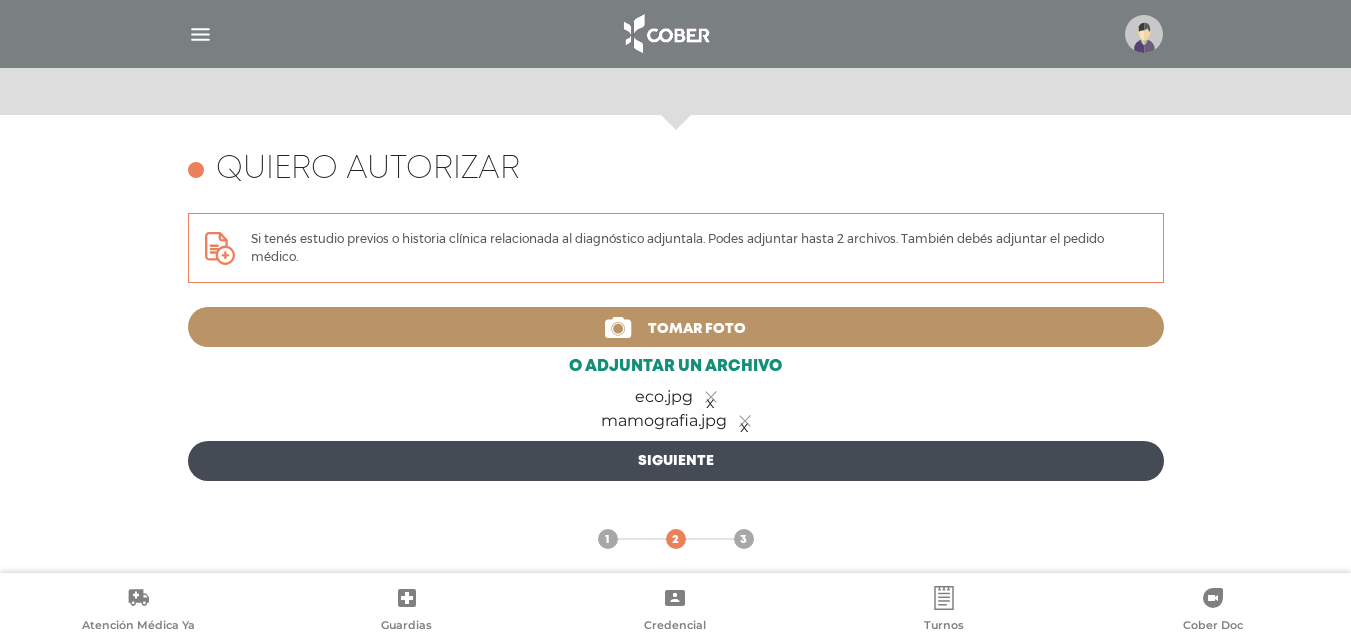 scroll, scrollTop: 868, scrollLeft: 0, axis: vertical 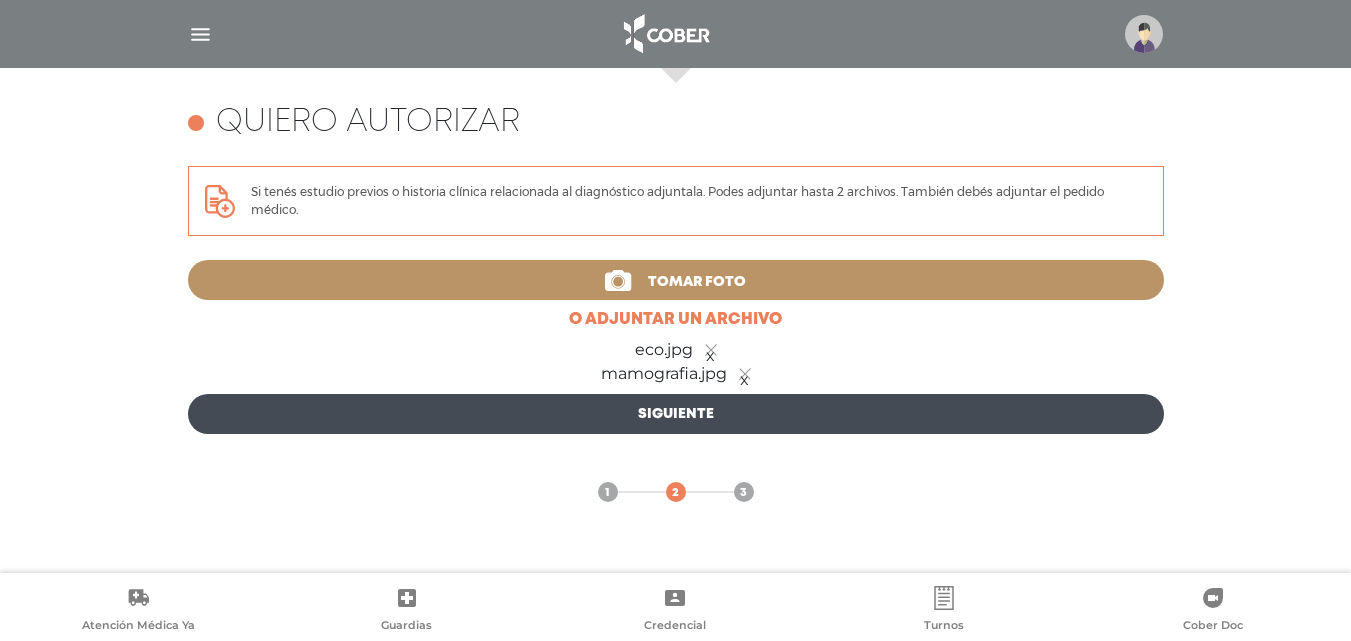 click on "Siguiente" at bounding box center (676, 414) 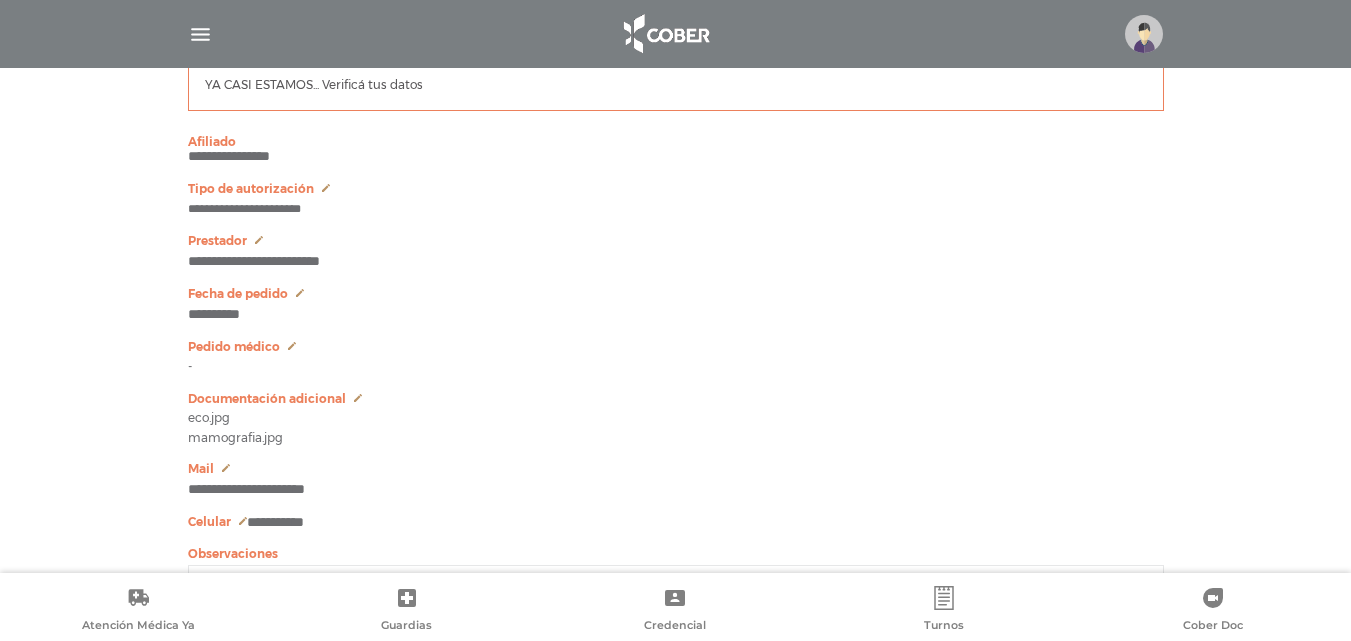scroll, scrollTop: 1222, scrollLeft: 0, axis: vertical 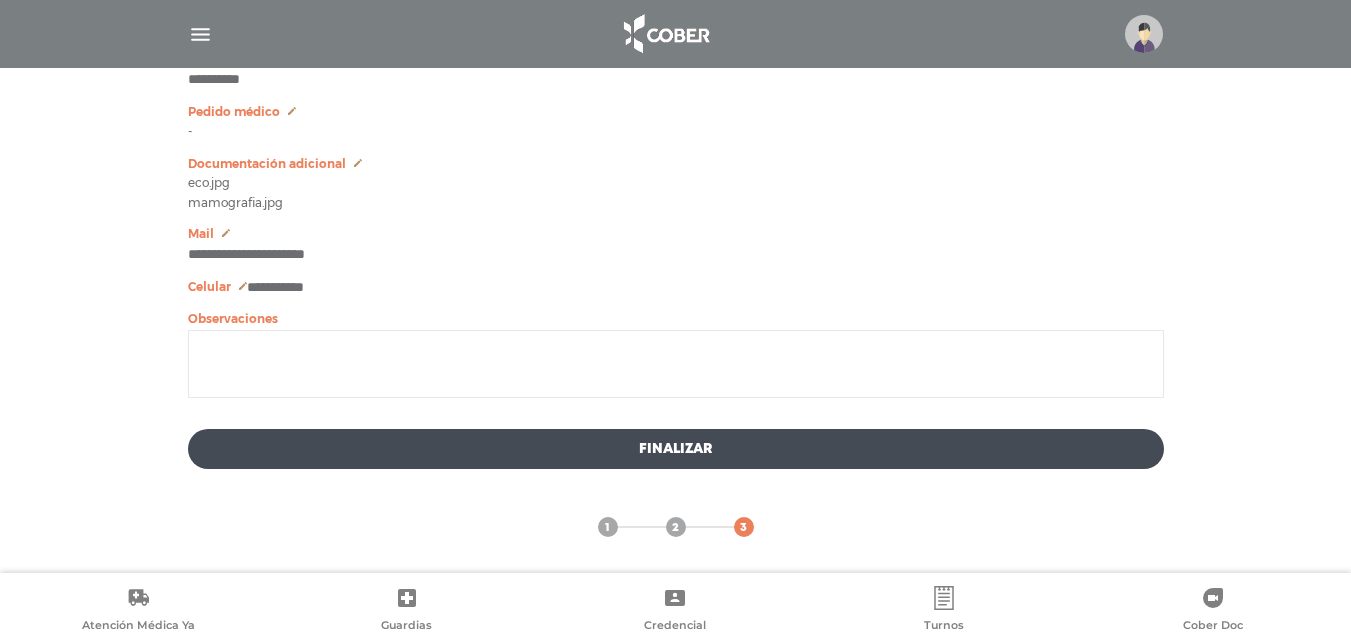 click at bounding box center [676, 364] 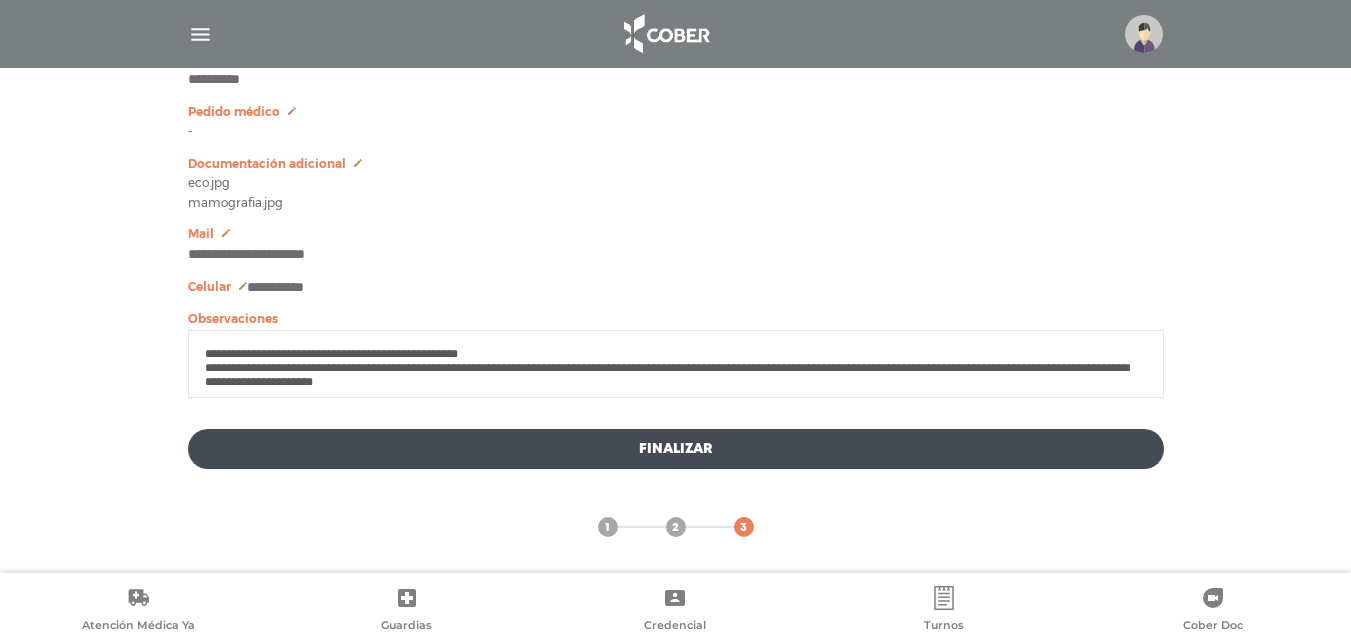 type on "**********" 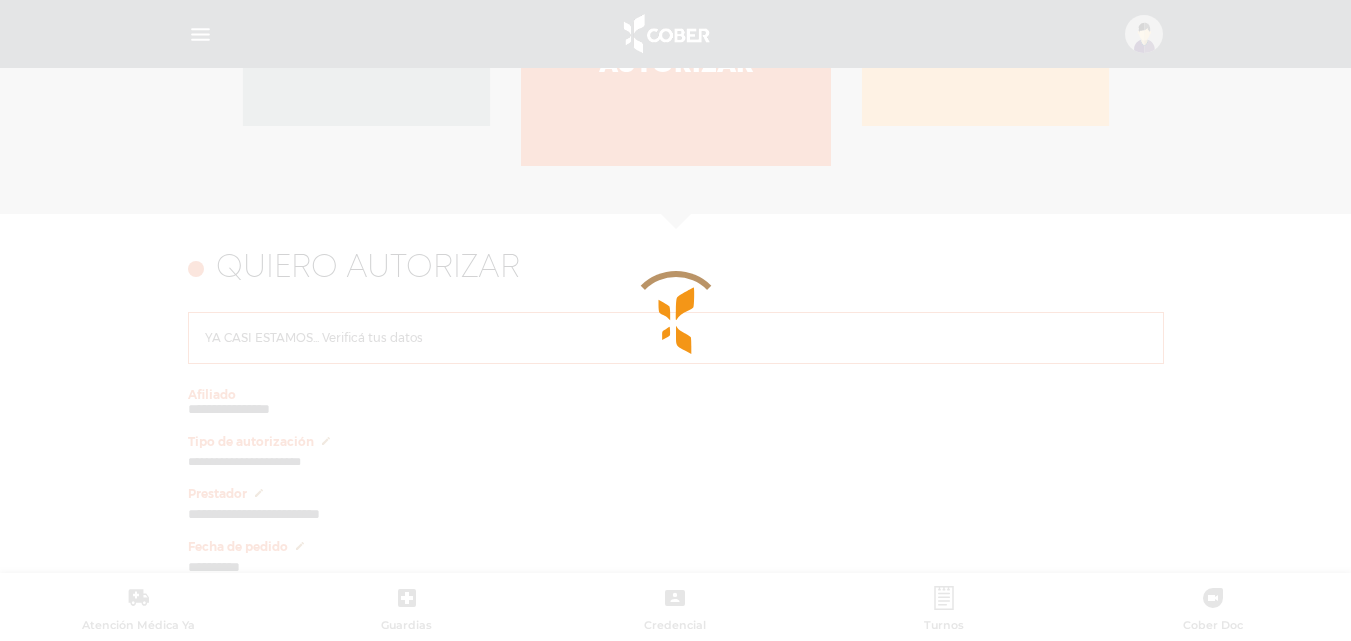 scroll, scrollTop: 785, scrollLeft: 0, axis: vertical 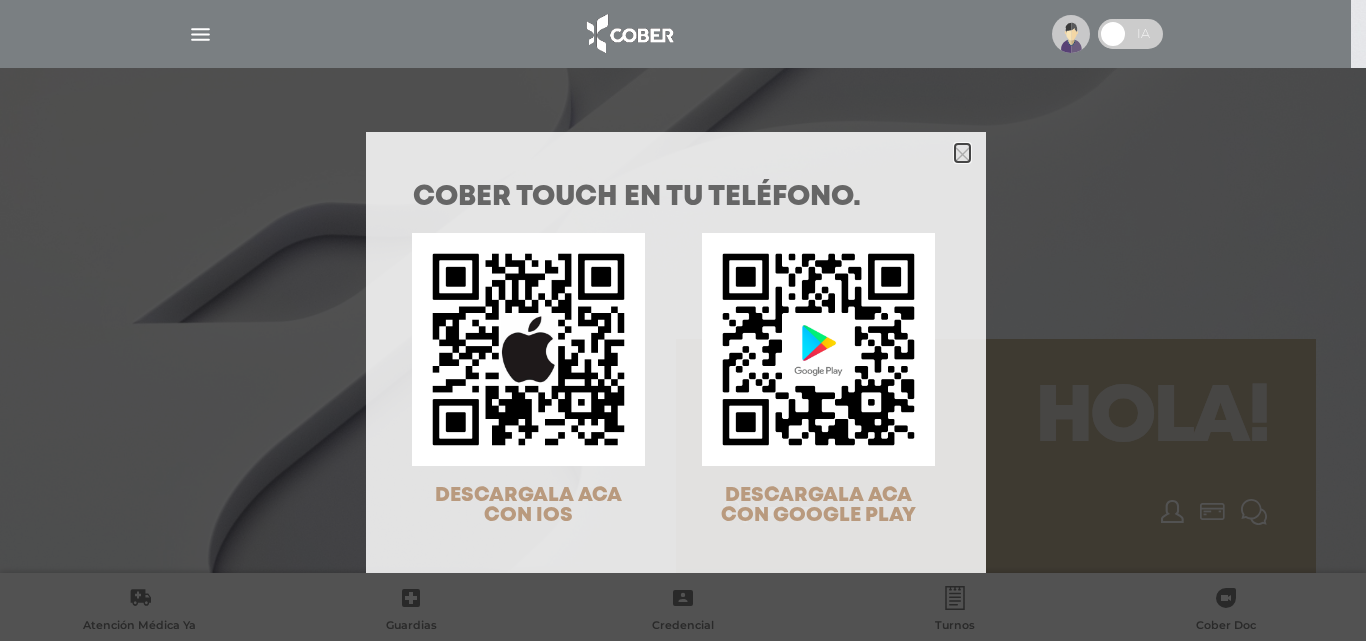 click 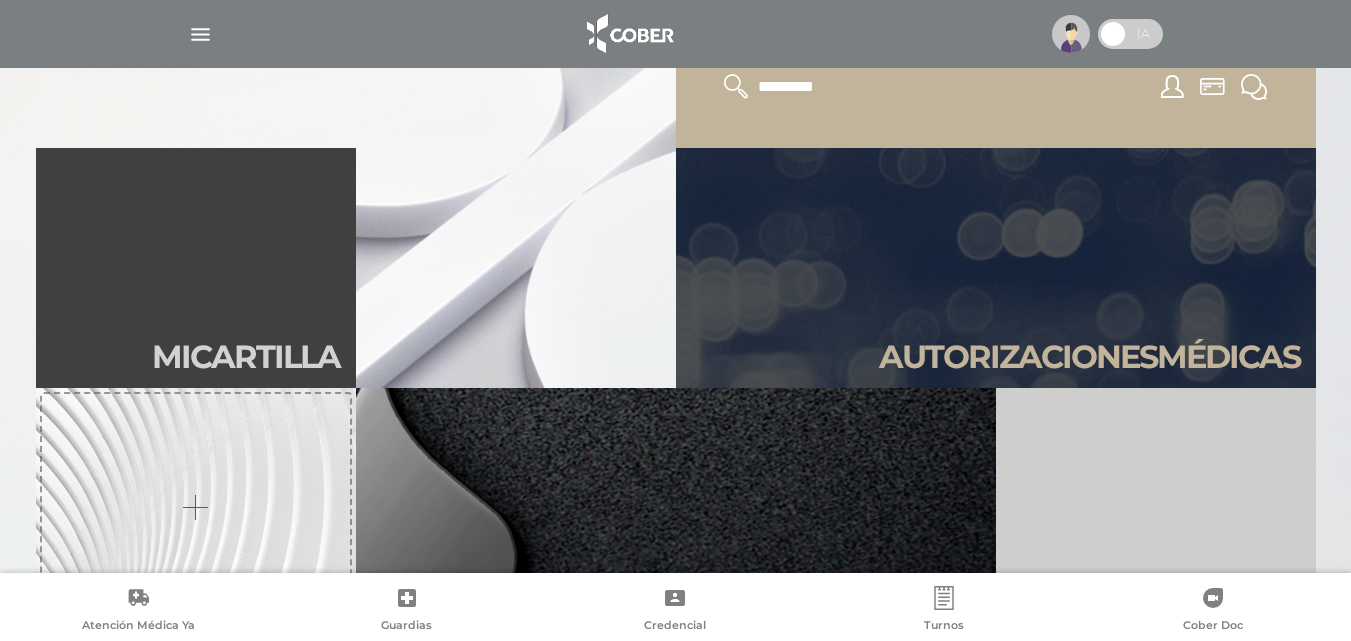 scroll, scrollTop: 500, scrollLeft: 0, axis: vertical 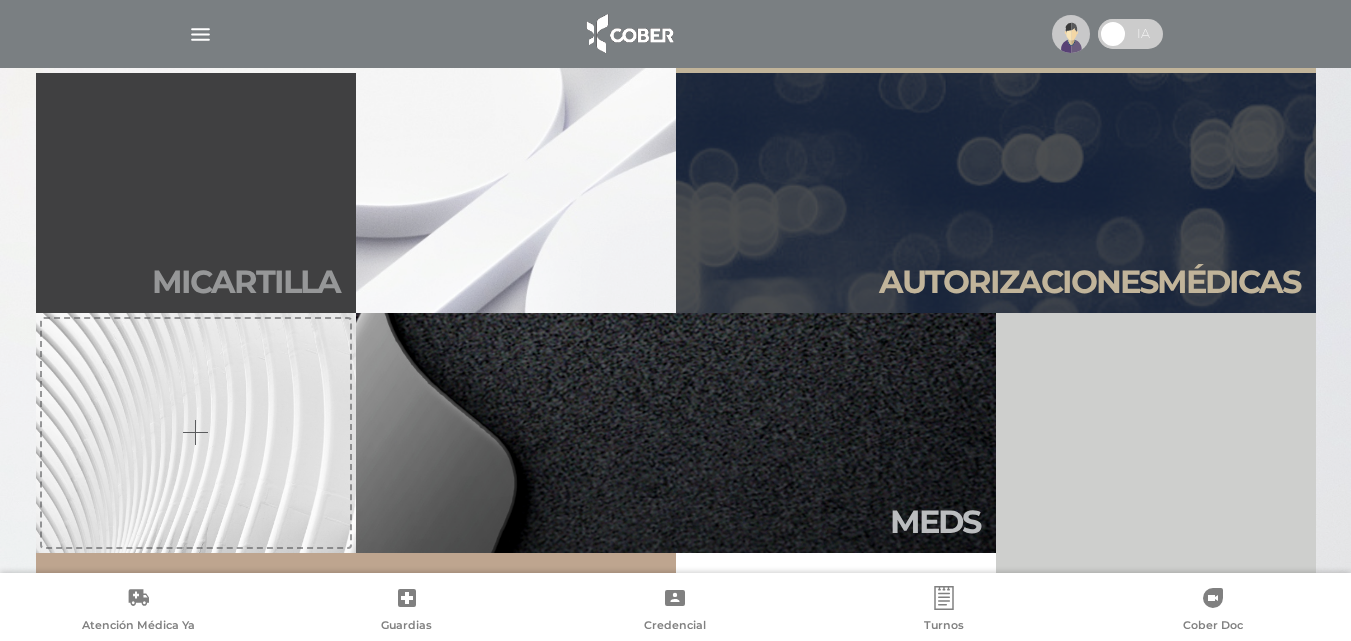 click on "Mi  car tilla" at bounding box center [196, 193] 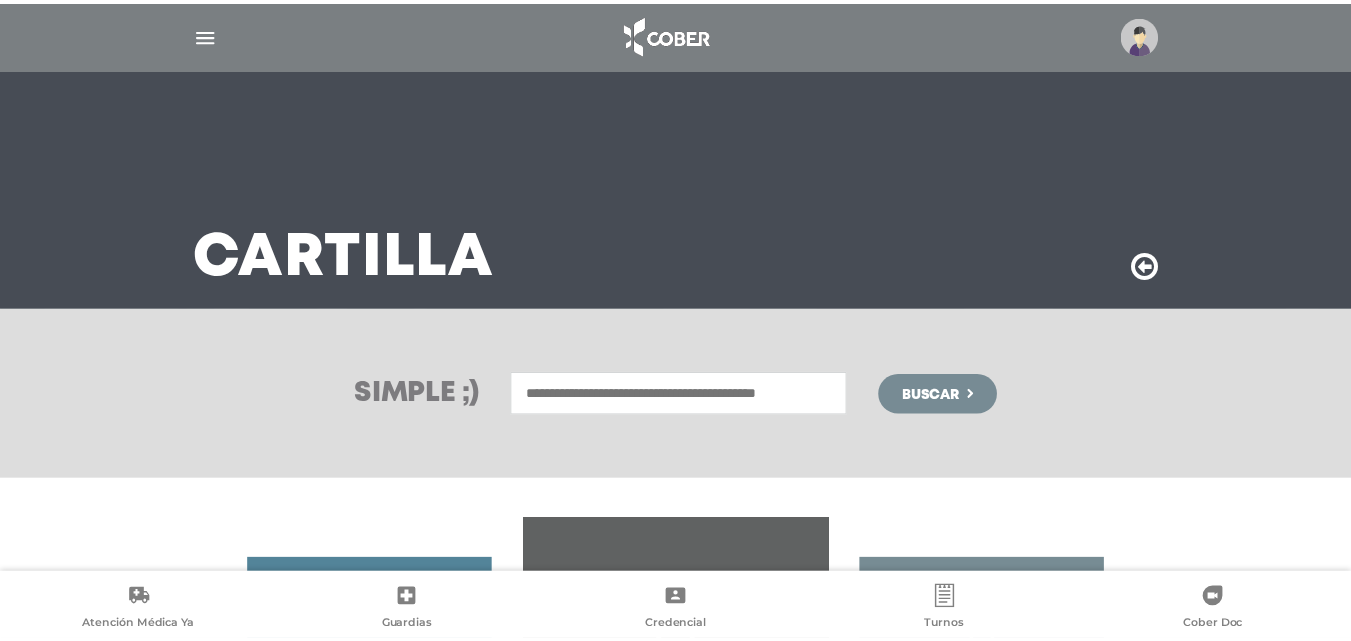 scroll, scrollTop: 0, scrollLeft: 0, axis: both 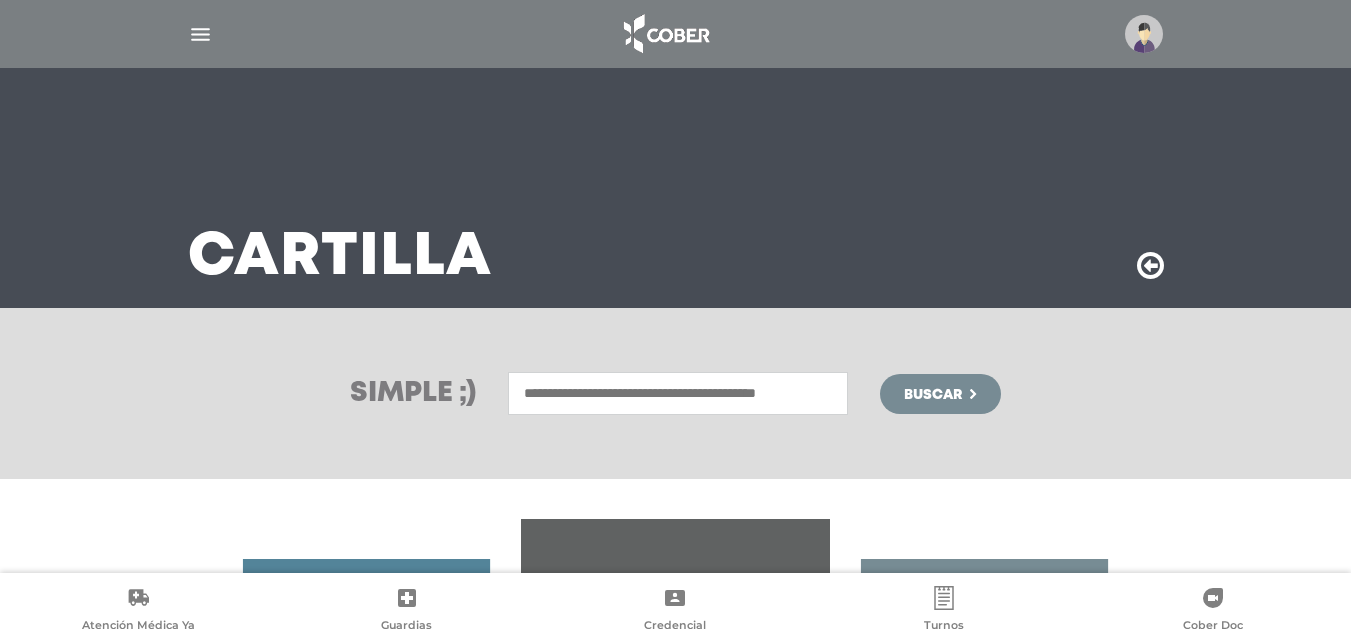 click at bounding box center [678, 393] 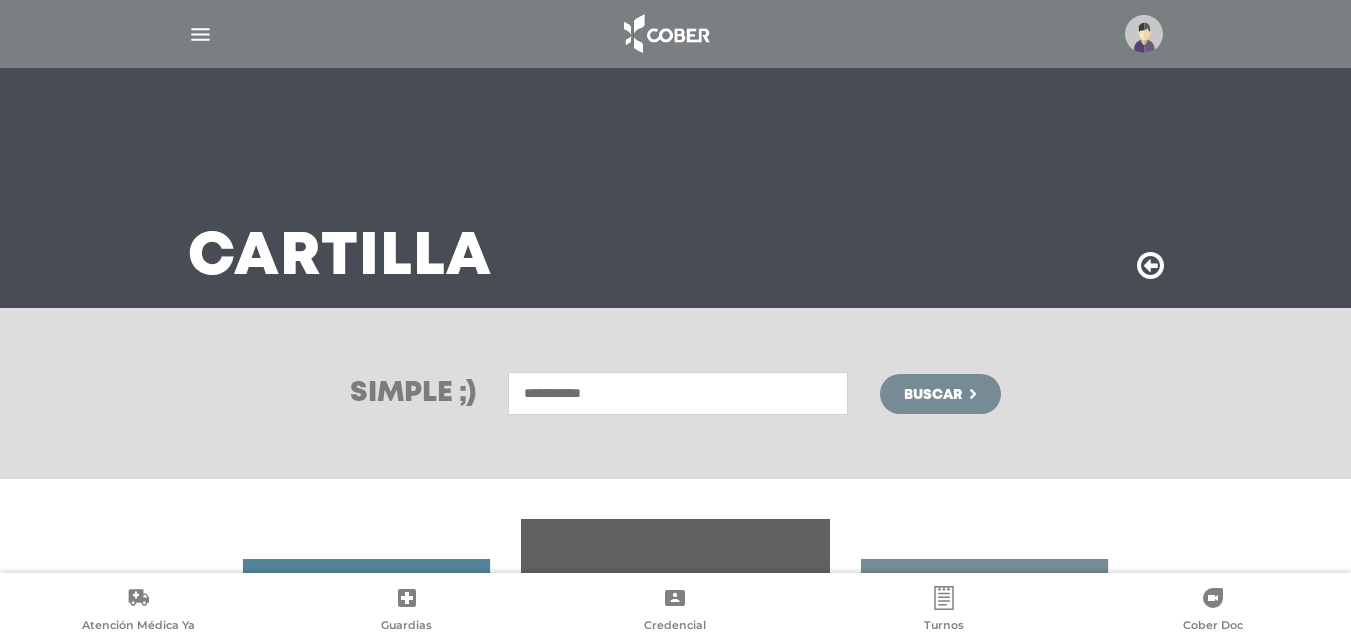 type on "**********" 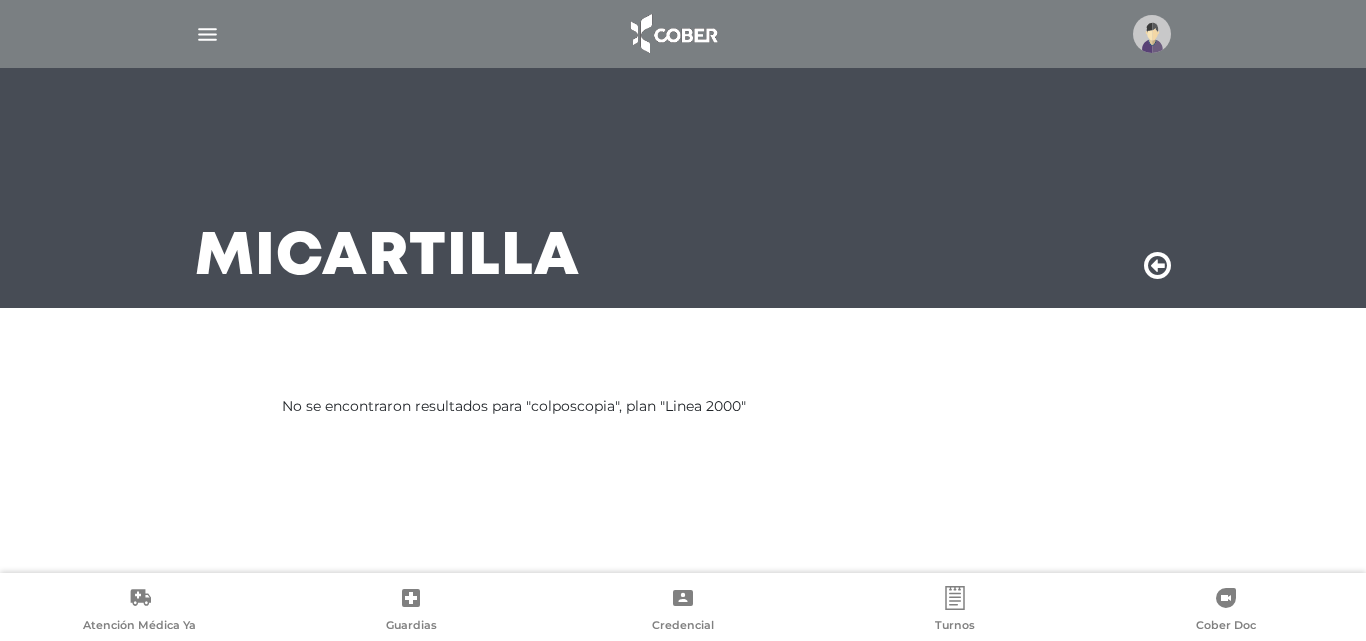 scroll, scrollTop: 0, scrollLeft: 0, axis: both 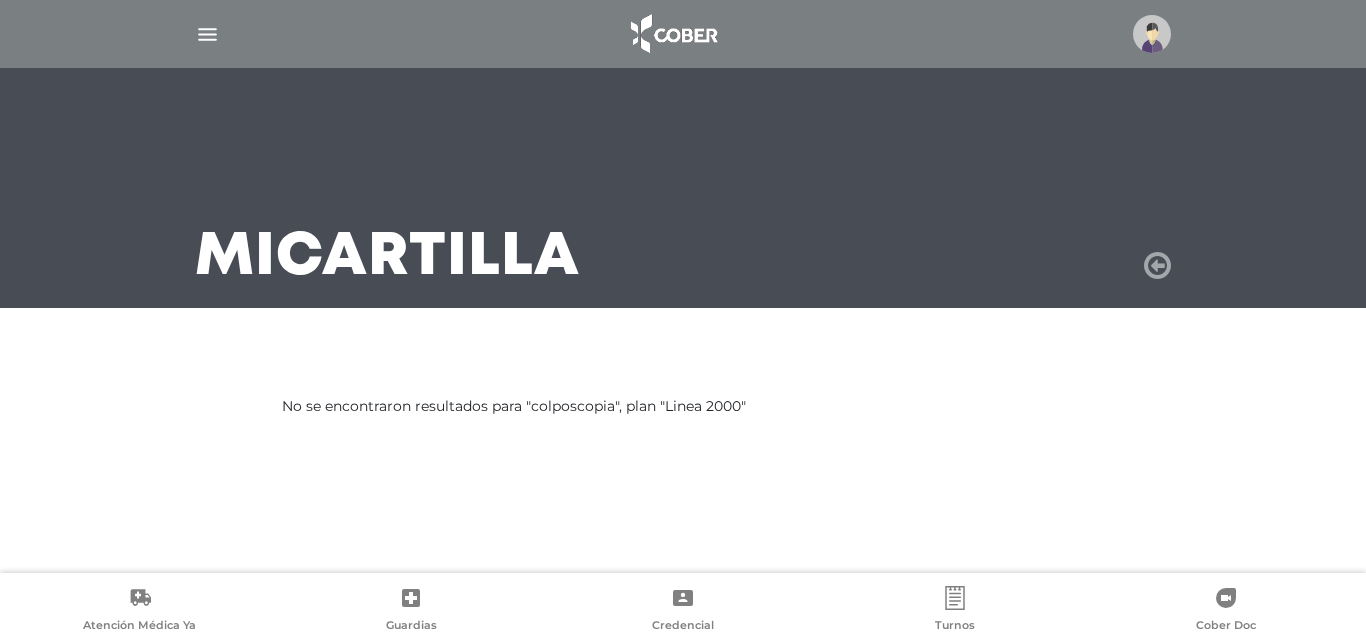 click at bounding box center [1157, 266] 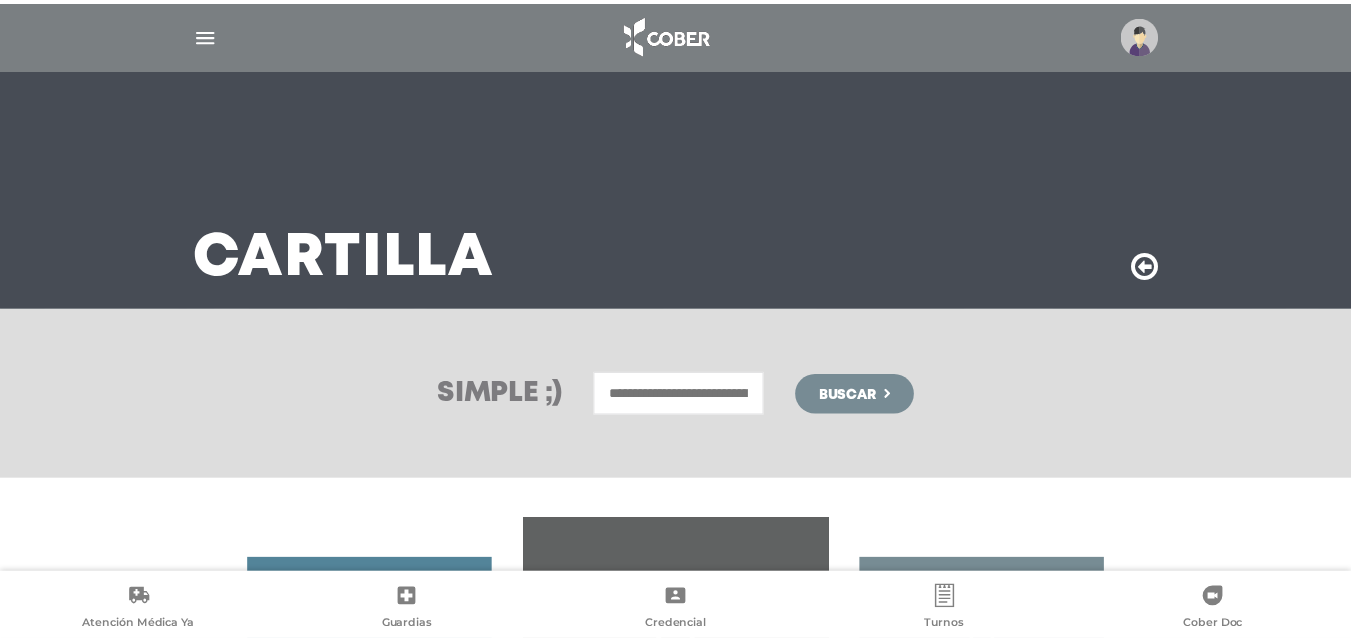 scroll, scrollTop: 0, scrollLeft: 0, axis: both 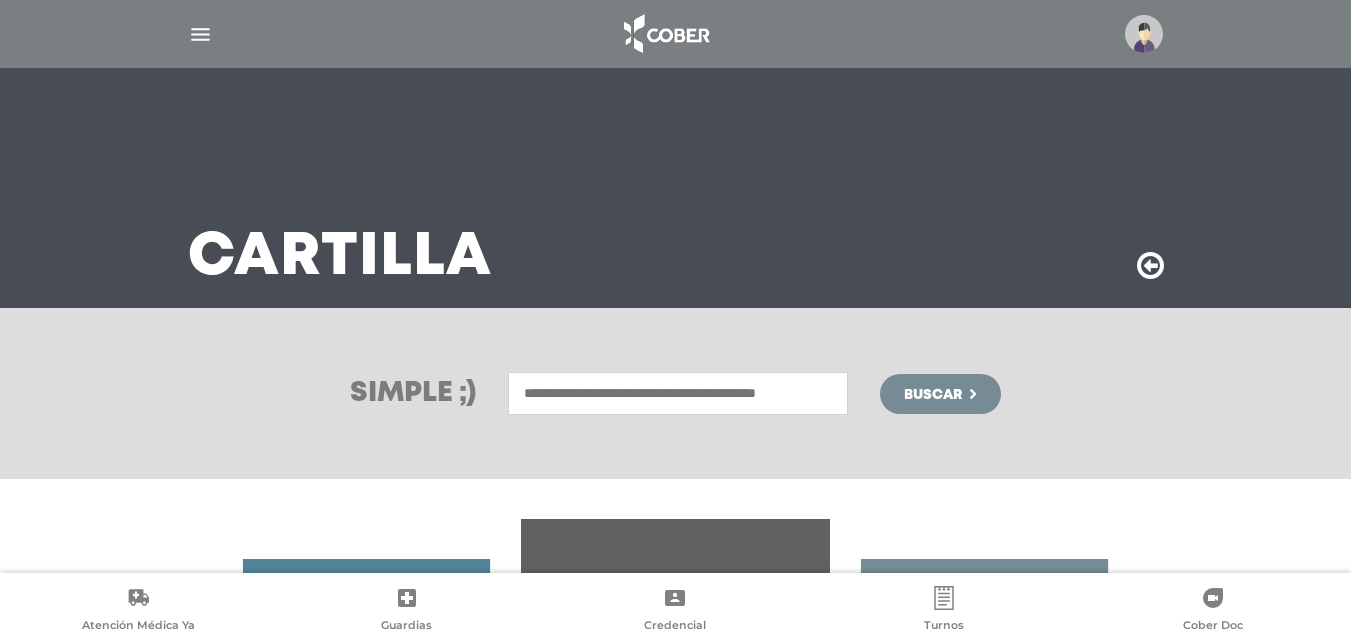 click at bounding box center [678, 393] 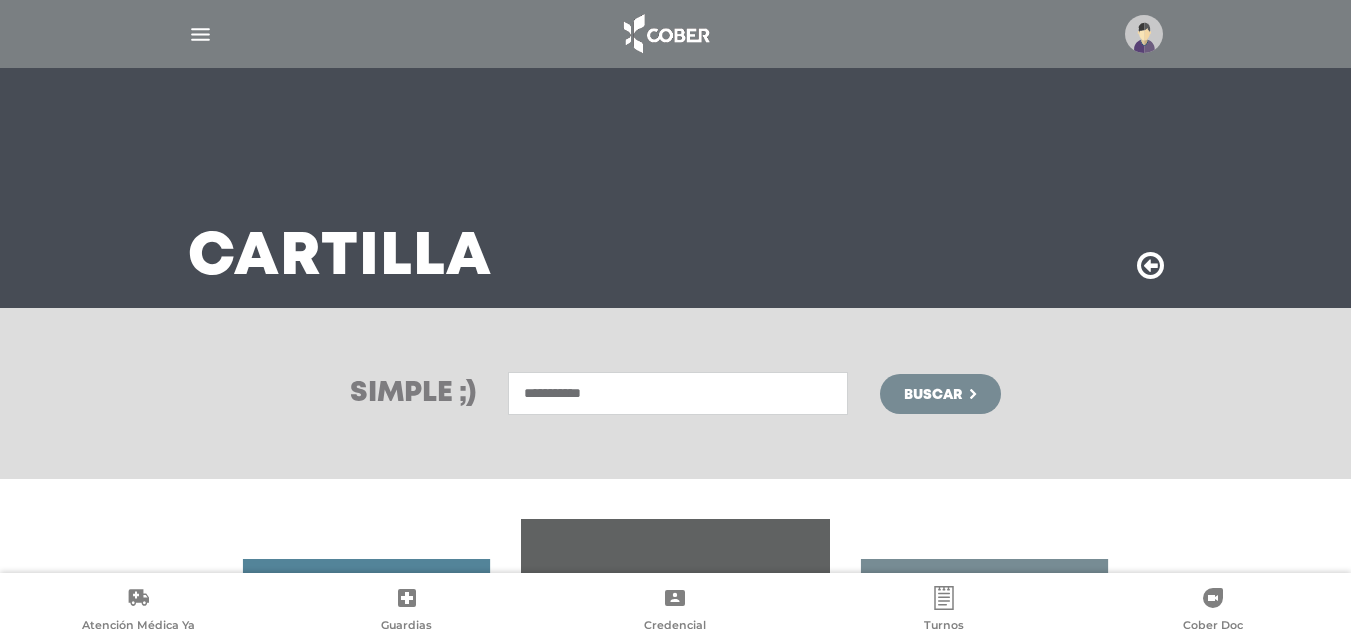 type on "**********" 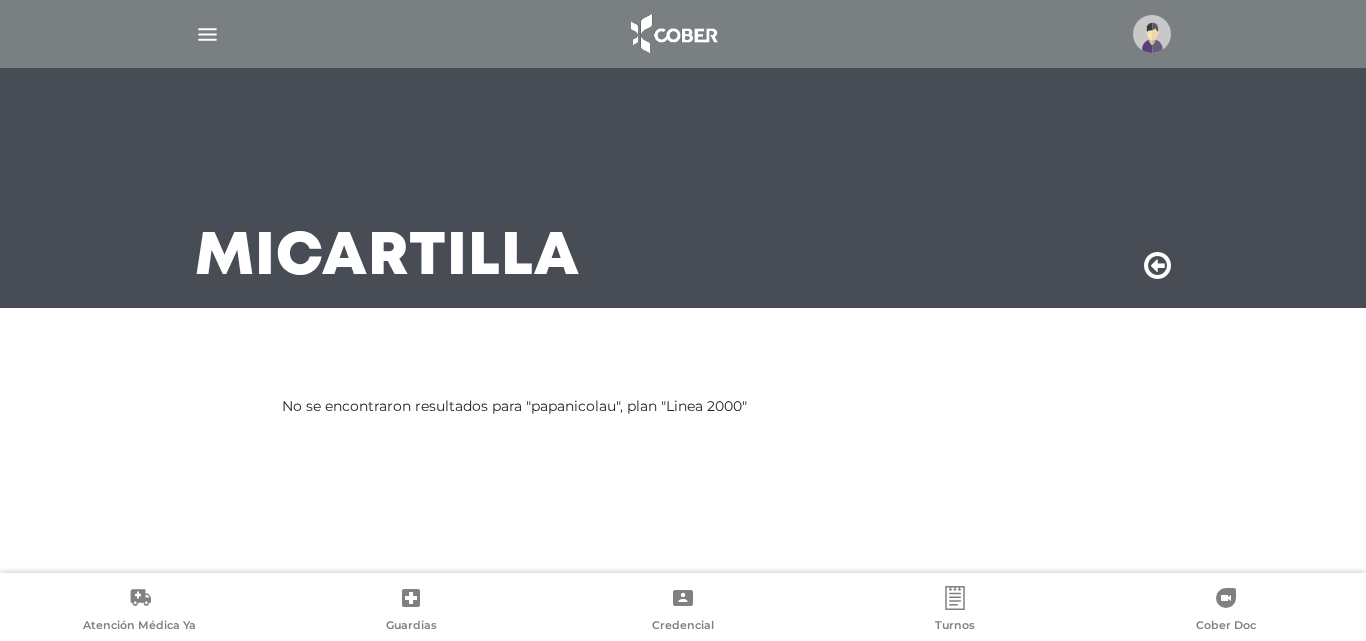 scroll, scrollTop: 0, scrollLeft: 0, axis: both 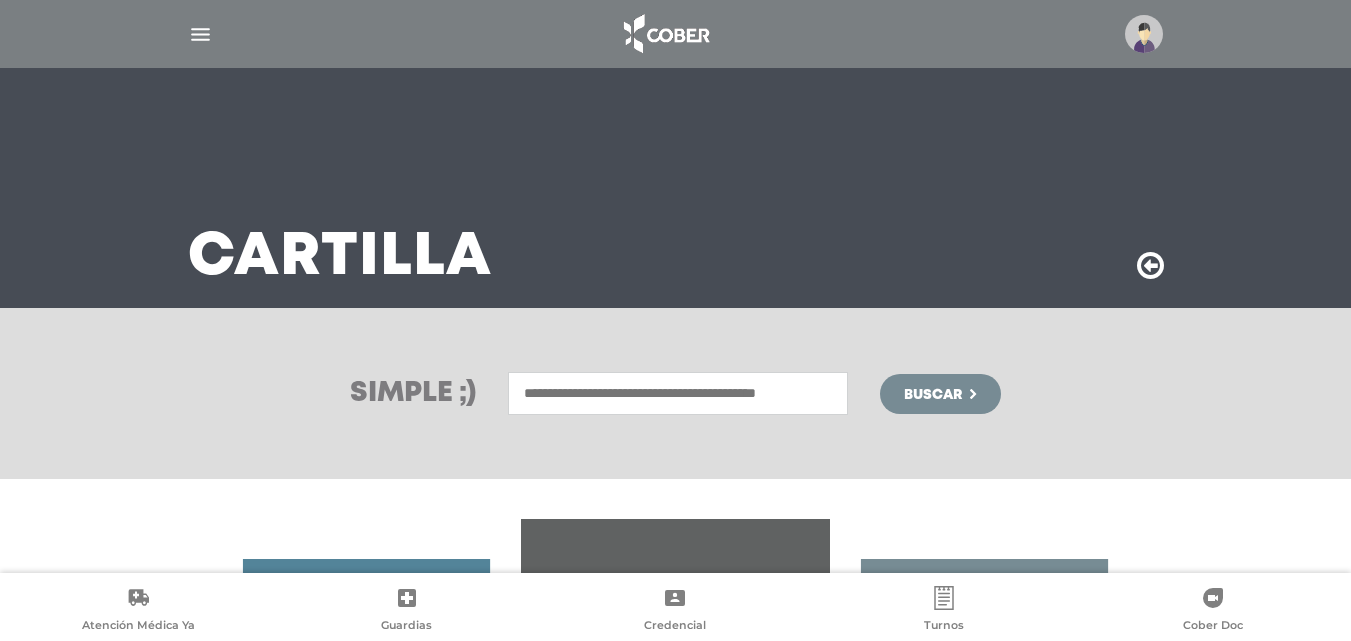 click at bounding box center [678, 393] 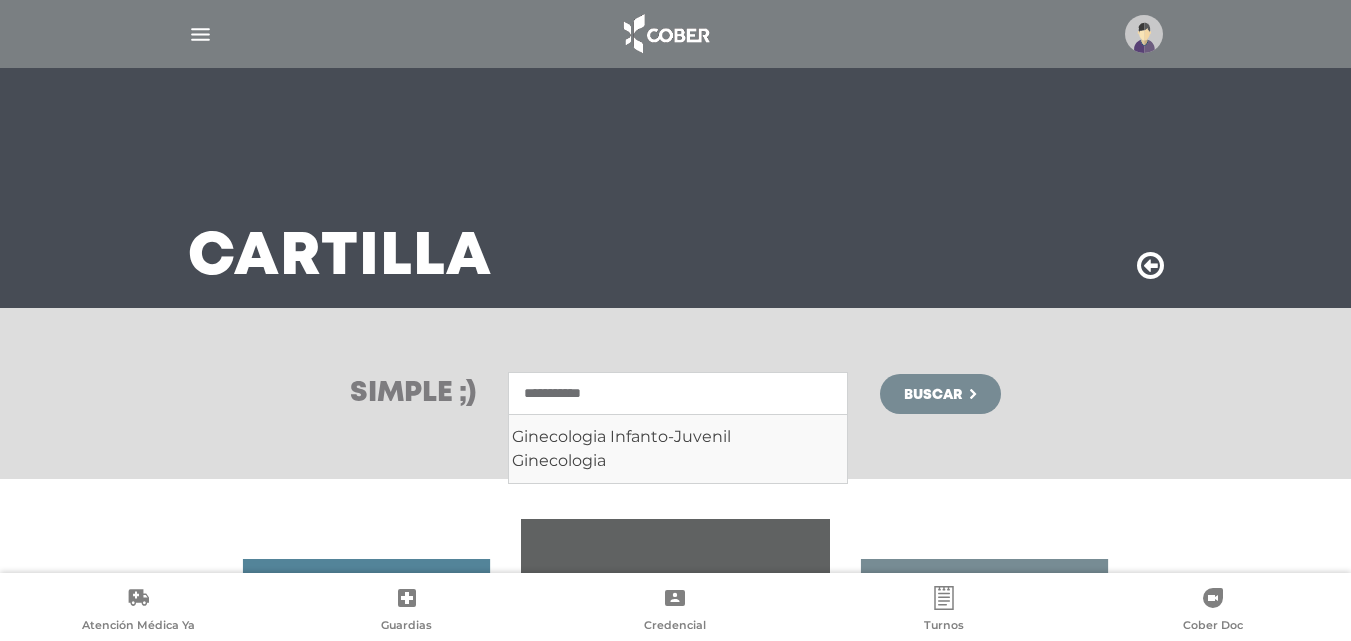 type on "**********" 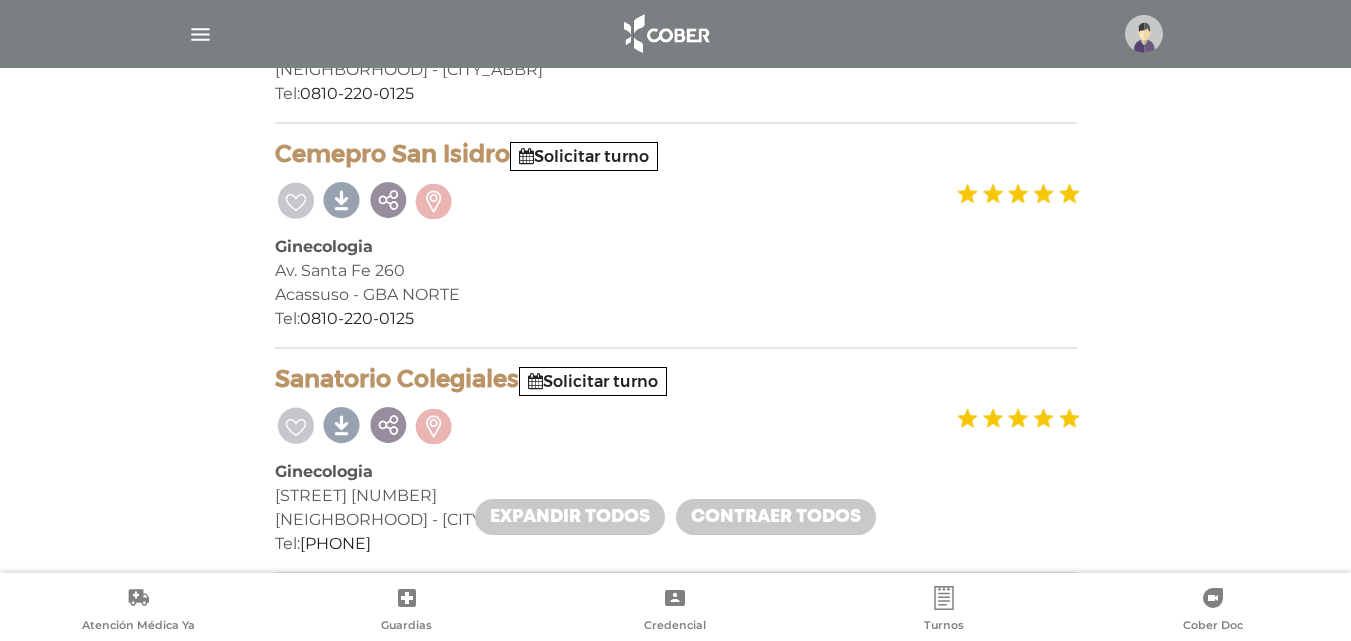 scroll, scrollTop: 1100, scrollLeft: 0, axis: vertical 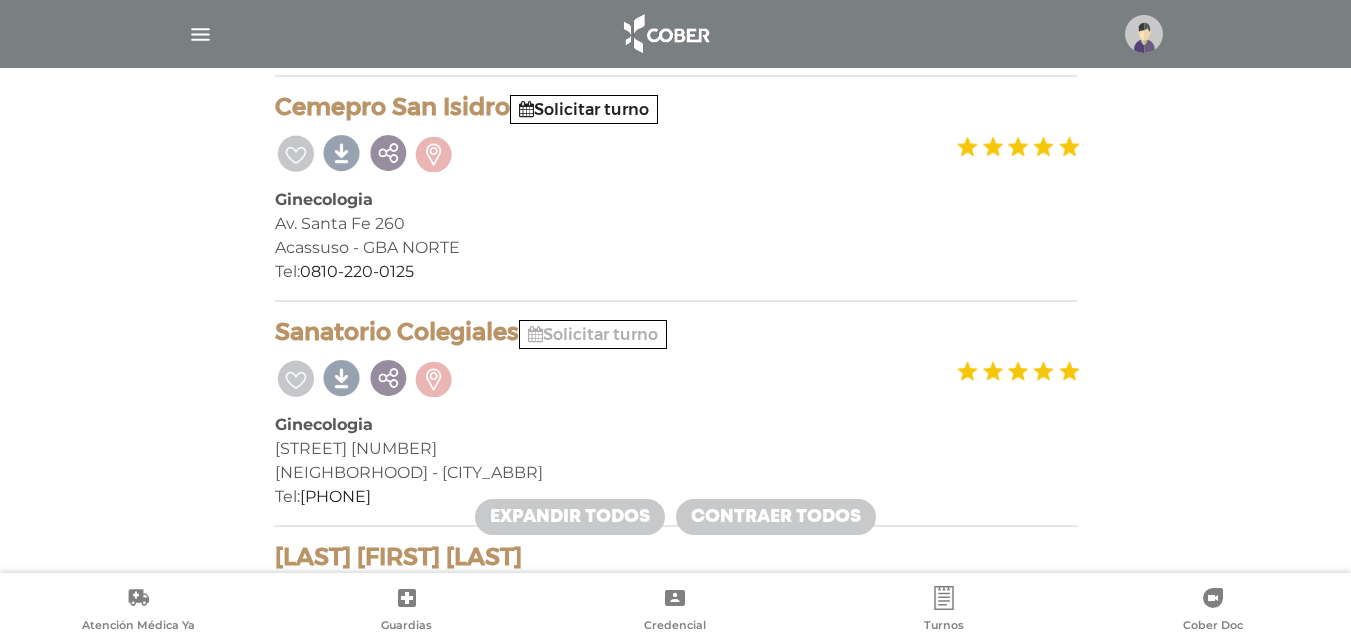click on "Solicitar turno" at bounding box center (593, 334) 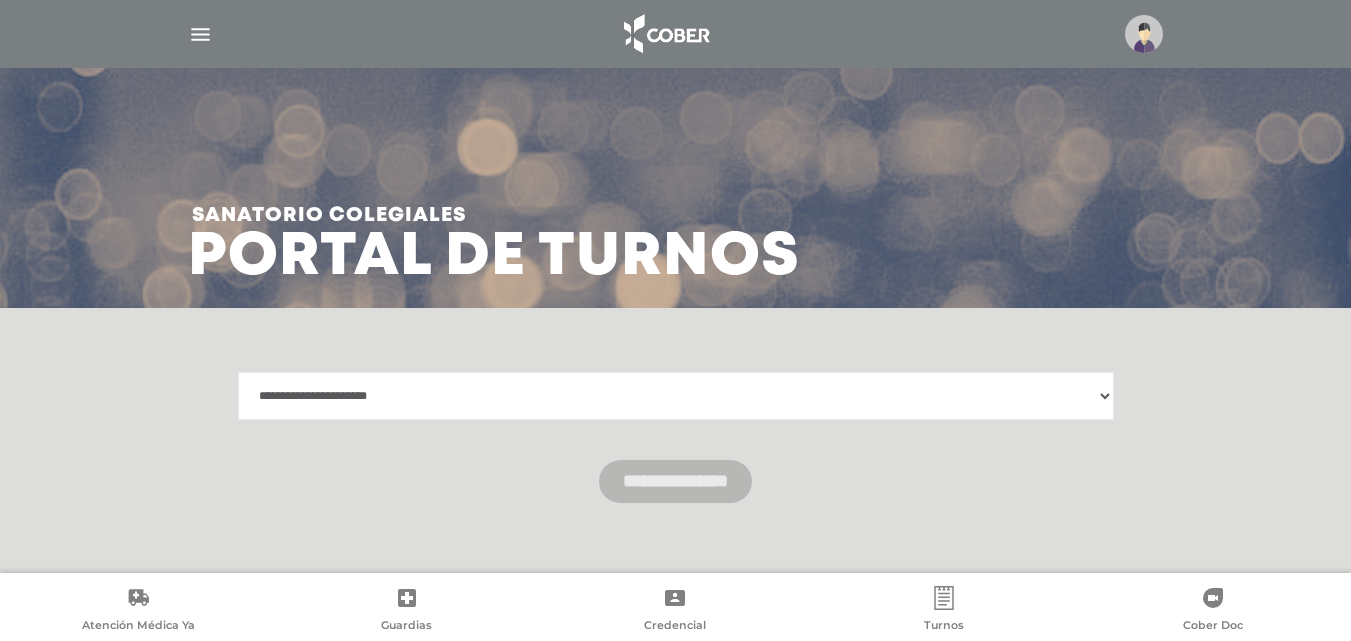 scroll, scrollTop: 0, scrollLeft: 0, axis: both 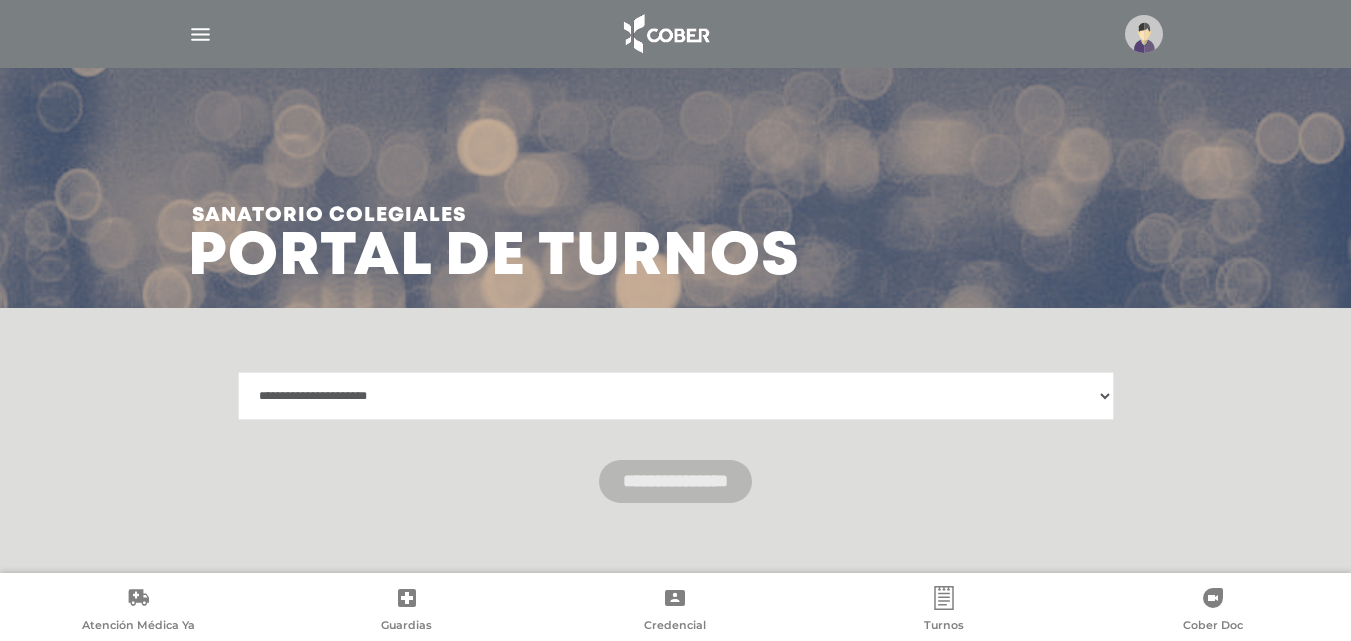 select on "**********" 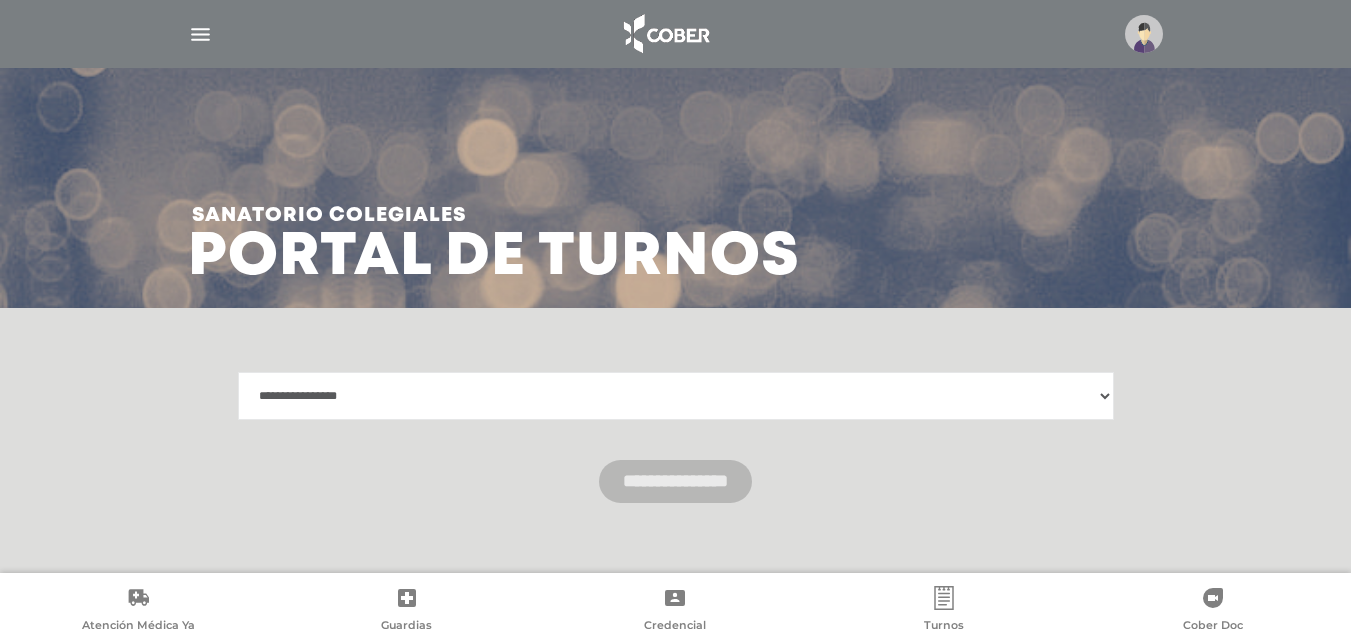 click on "**********" at bounding box center [676, 396] 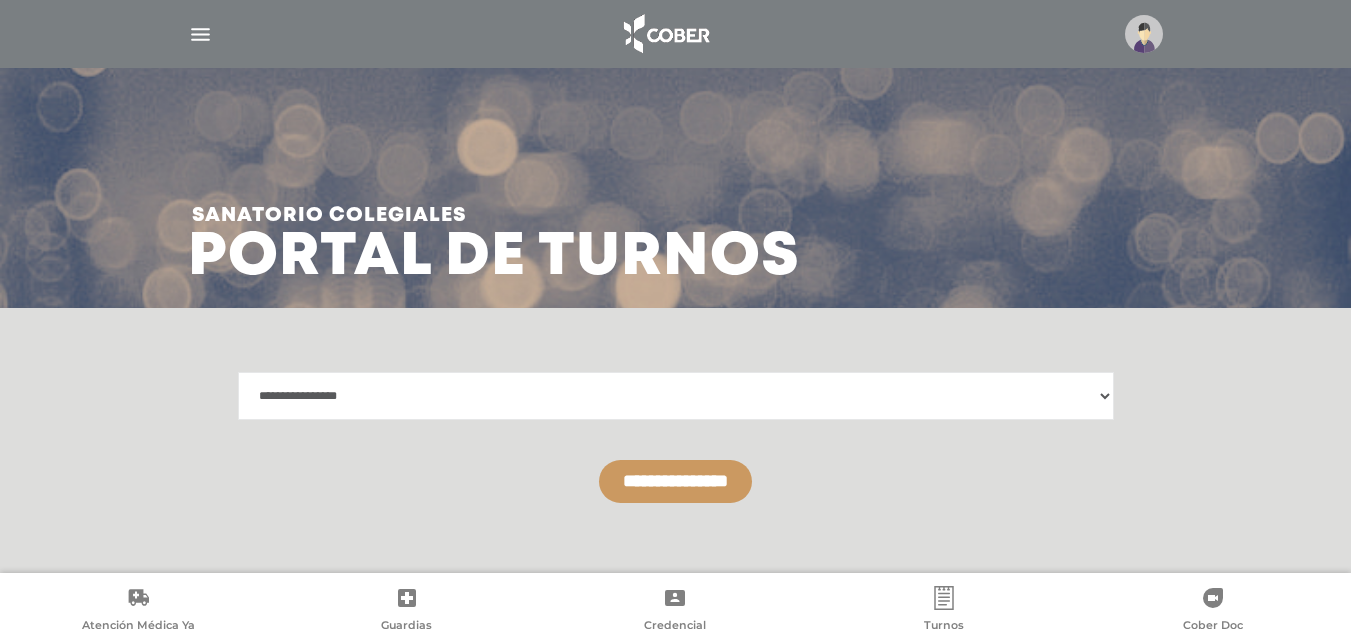 click on "**********" at bounding box center [675, 481] 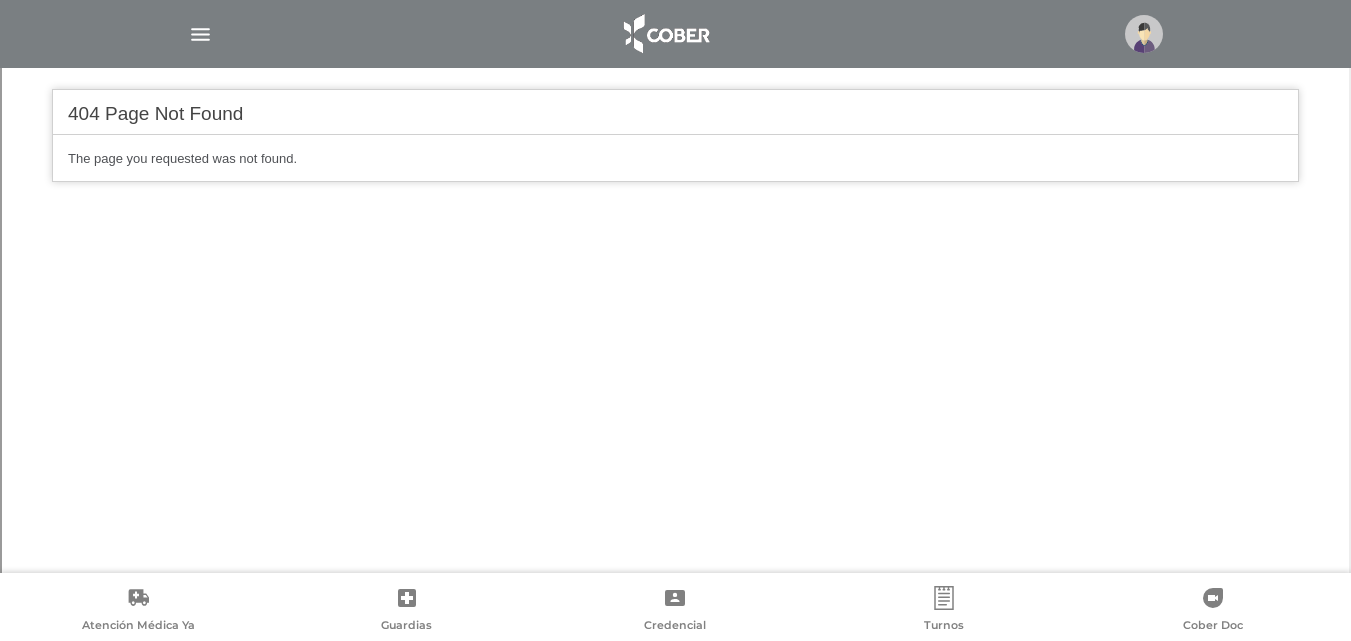 scroll, scrollTop: 541, scrollLeft: 0, axis: vertical 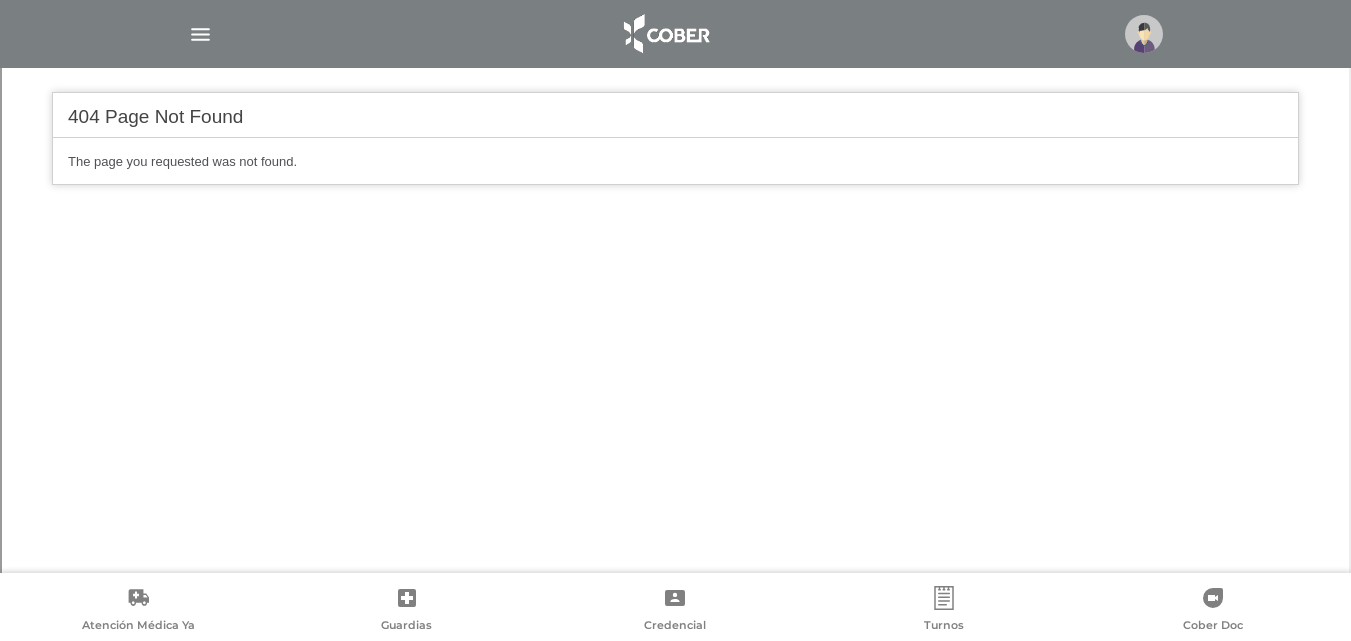 click at bounding box center (200, 34) 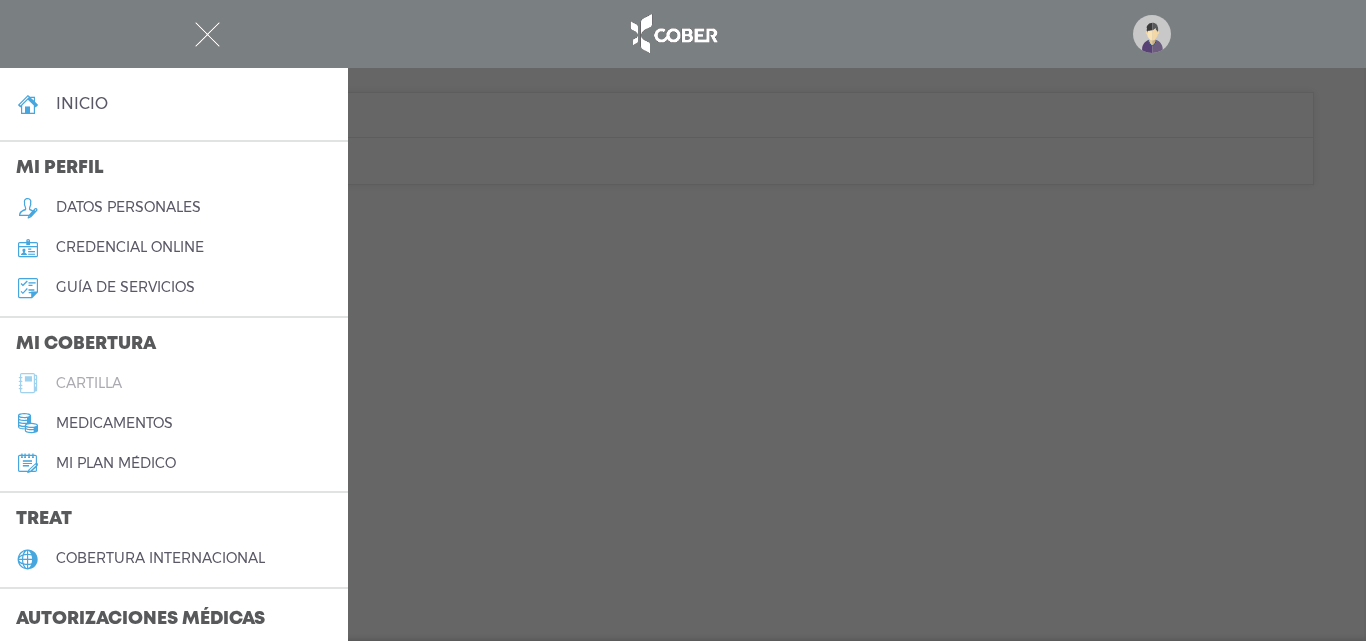 click on "cartilla" at bounding box center (89, 383) 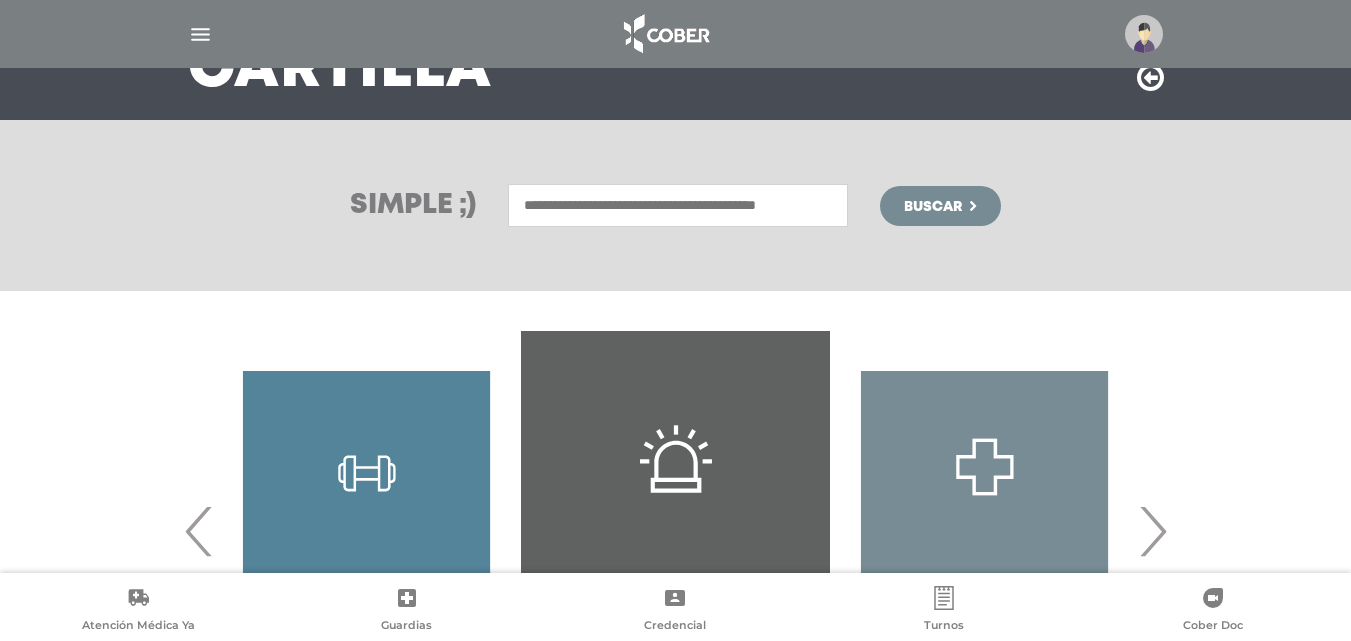 scroll, scrollTop: 200, scrollLeft: 0, axis: vertical 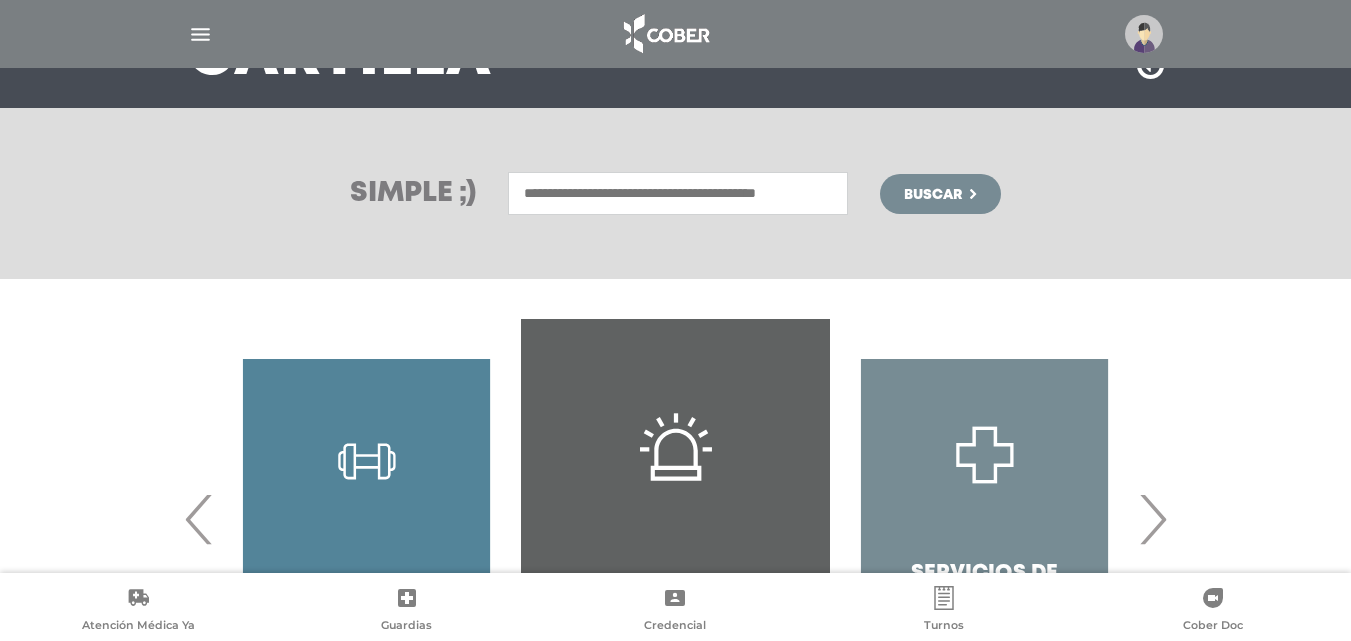 click at bounding box center (200, 34) 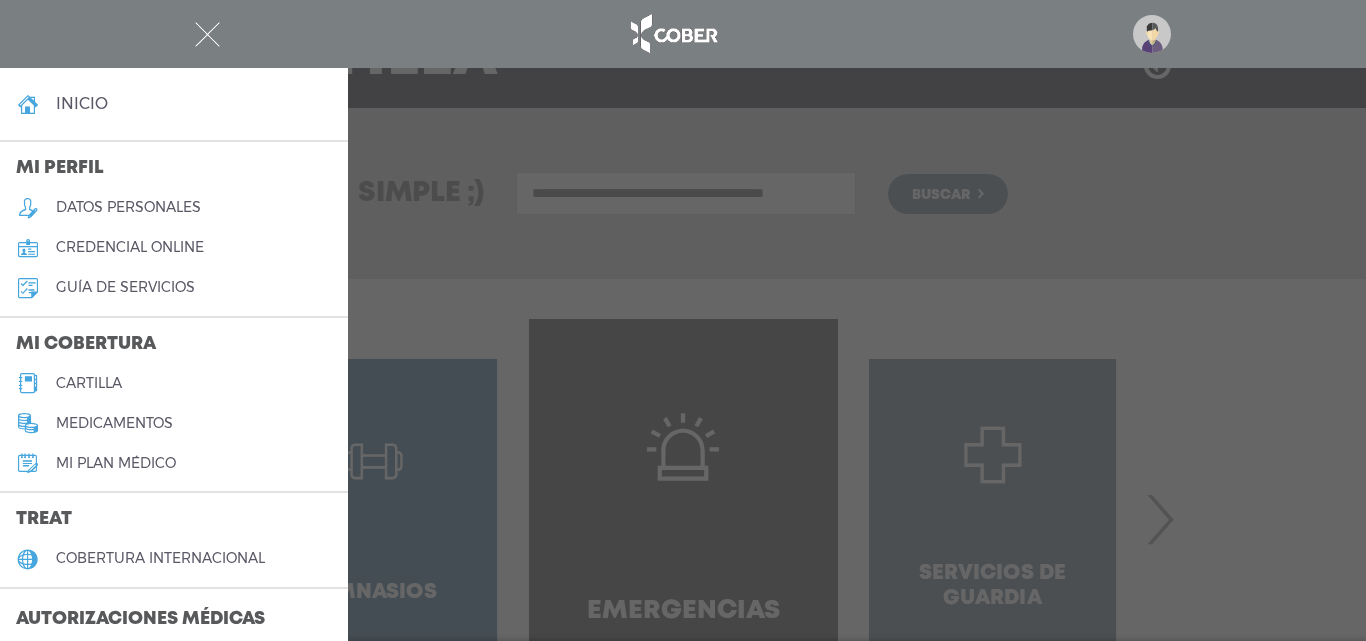 click on "cartilla" at bounding box center (89, 383) 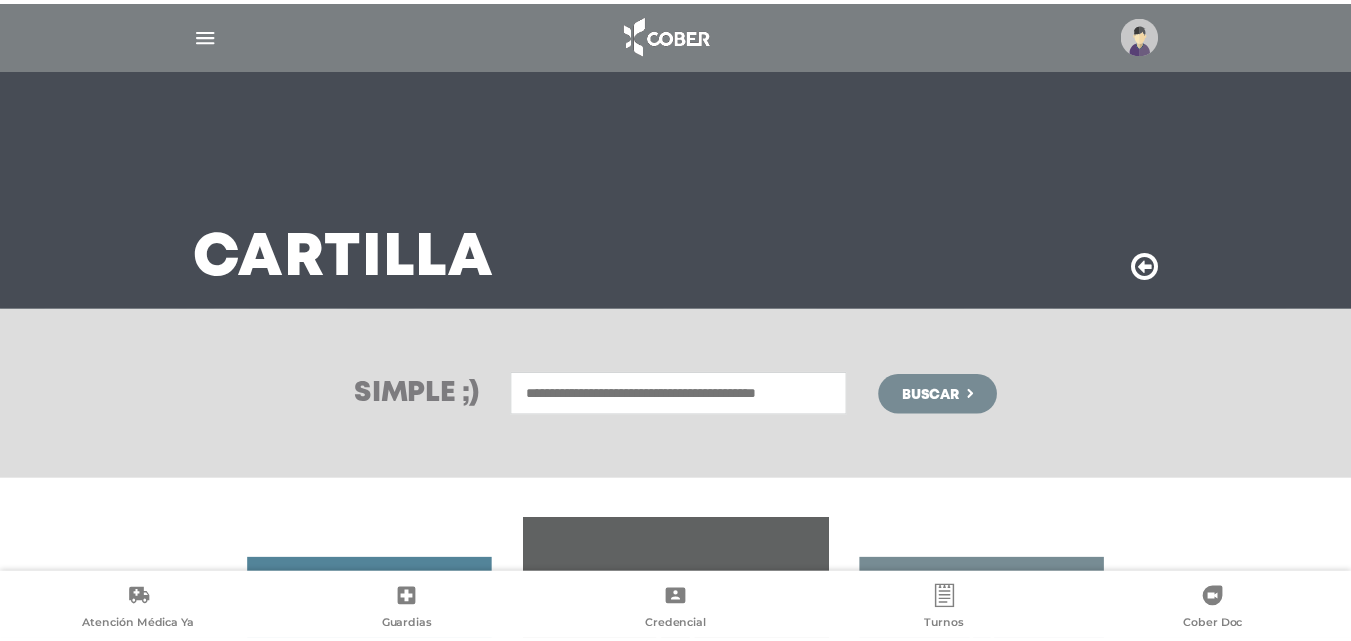 scroll, scrollTop: 0, scrollLeft: 0, axis: both 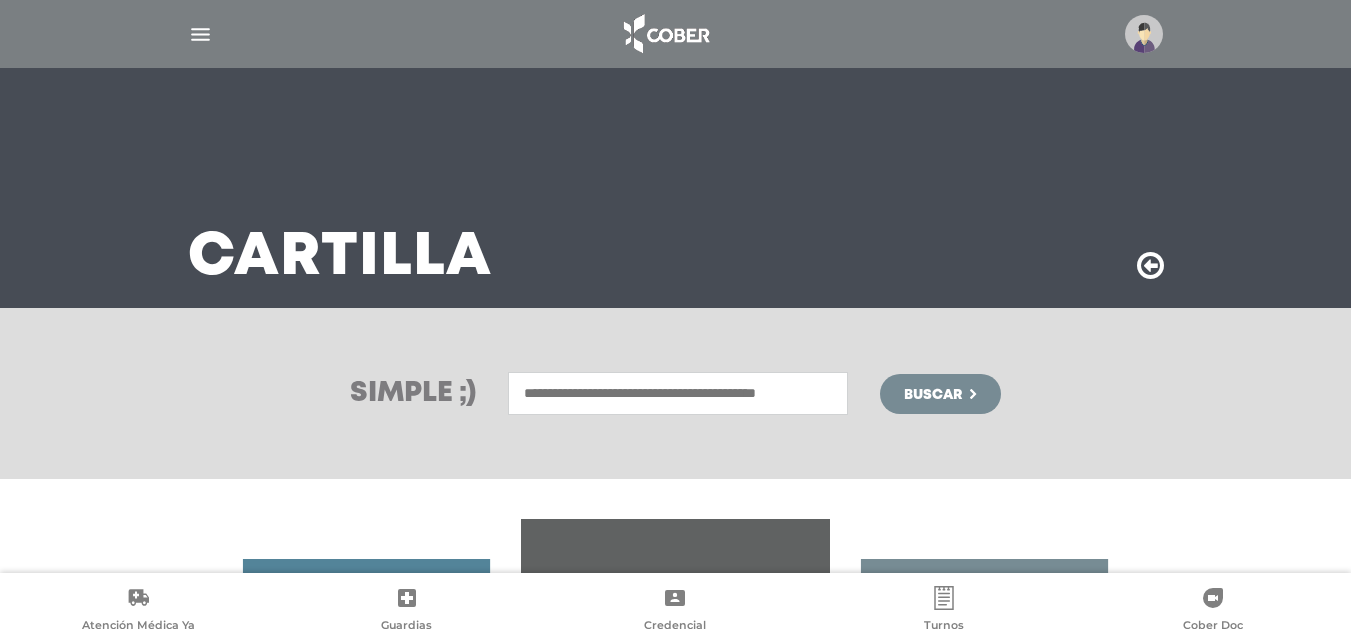 click at bounding box center [678, 393] 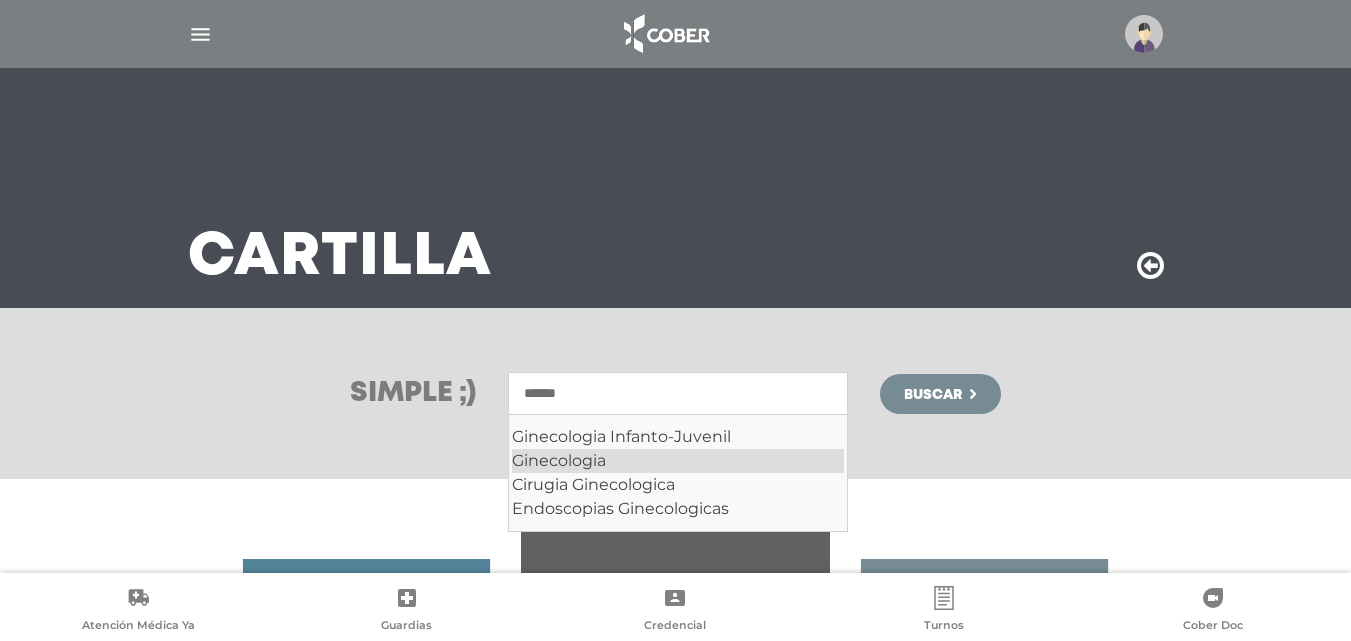 click on "Ginecologia" at bounding box center (678, 461) 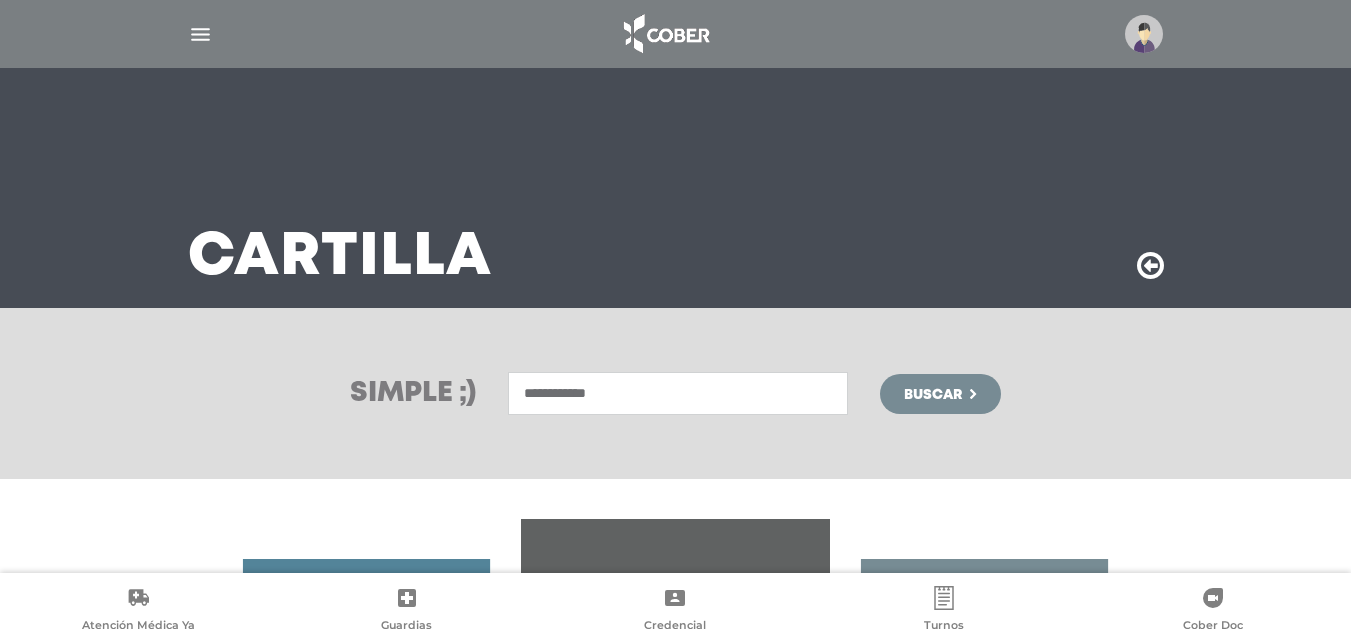 type on "**********" 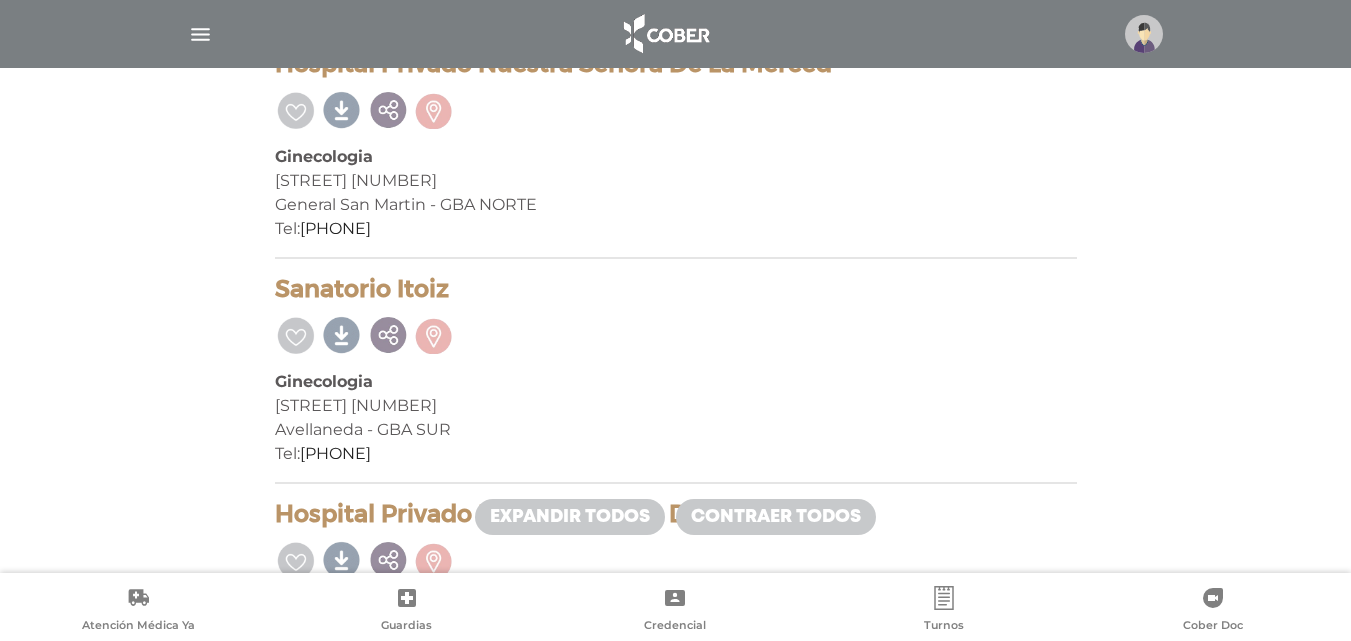 scroll, scrollTop: 14800, scrollLeft: 0, axis: vertical 